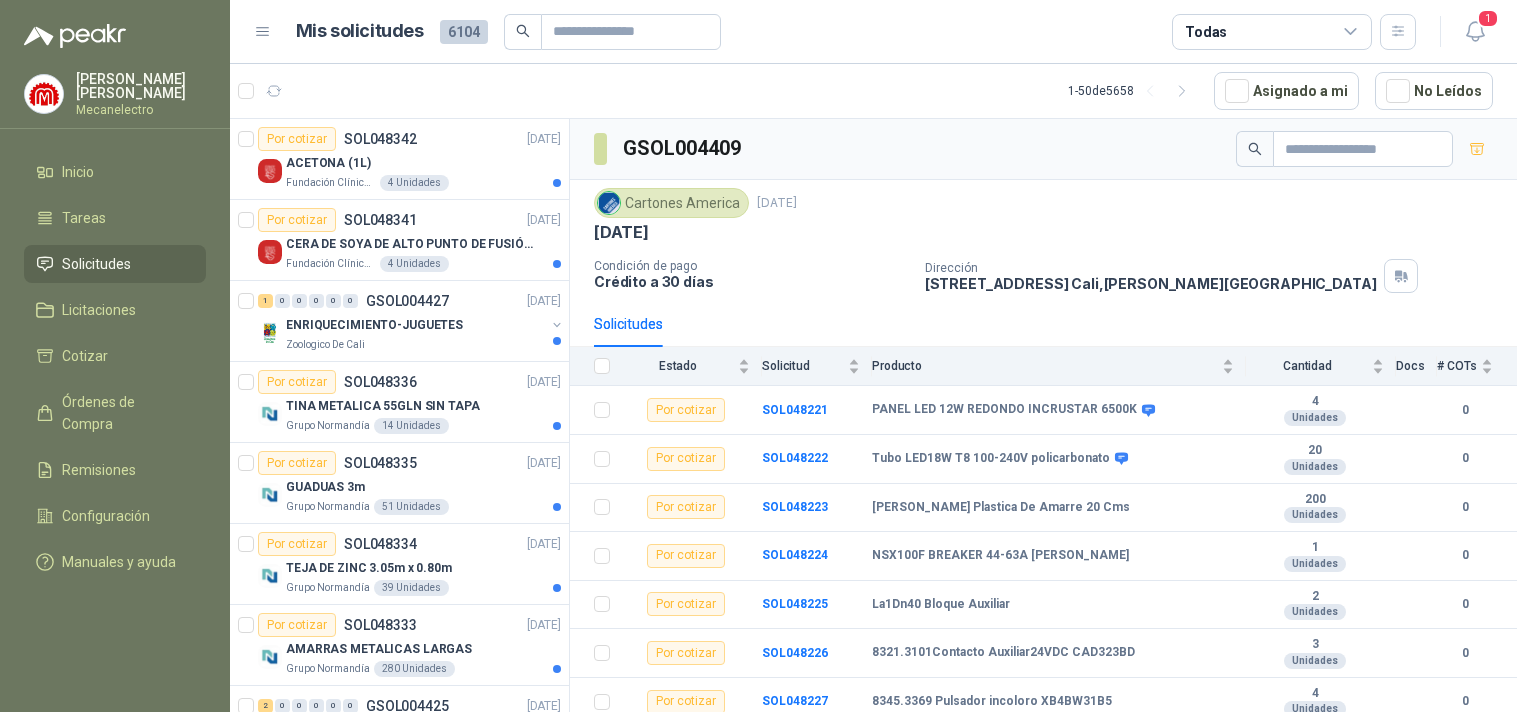 scroll, scrollTop: 0, scrollLeft: 0, axis: both 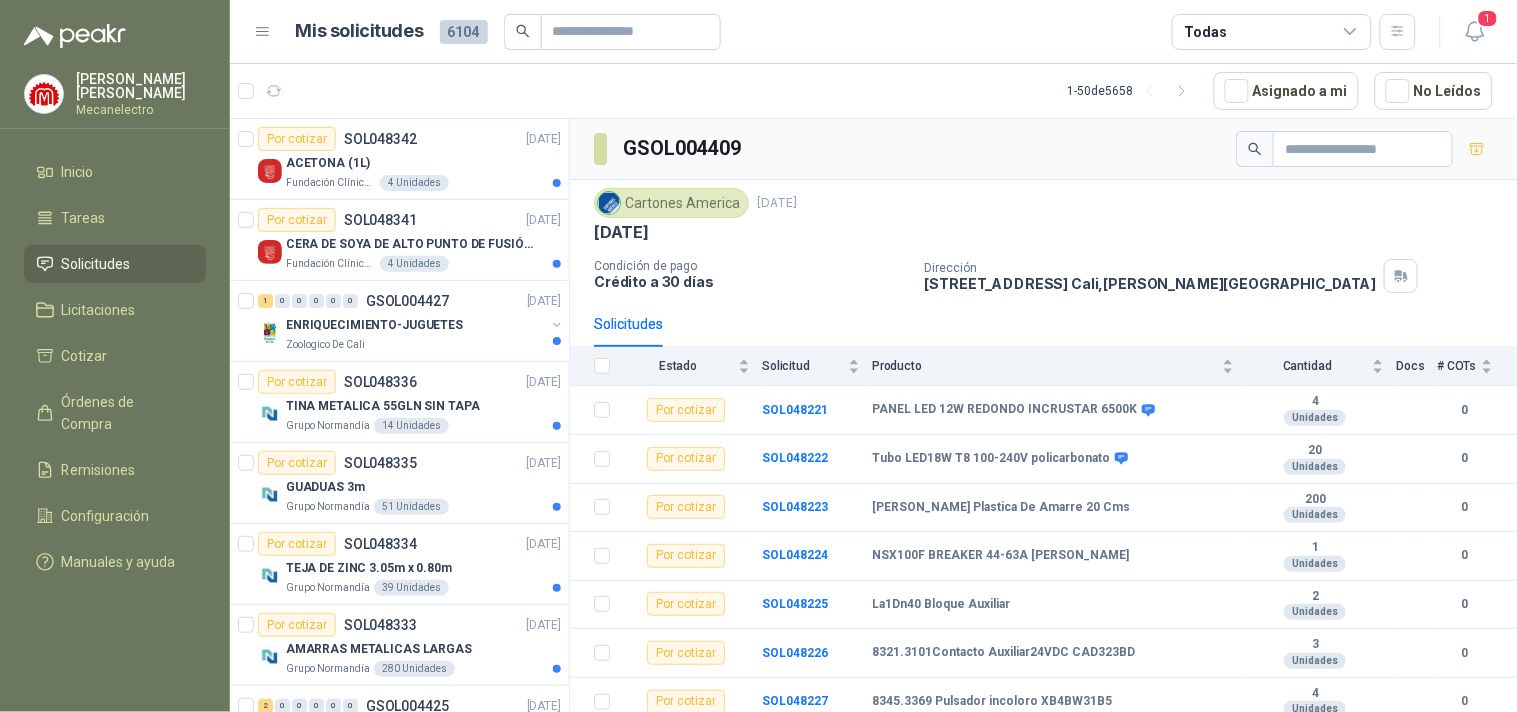 drag, startPoint x: 1277, startPoint y: 27, endPoint x: 1261, endPoint y: 51, distance: 28.84441 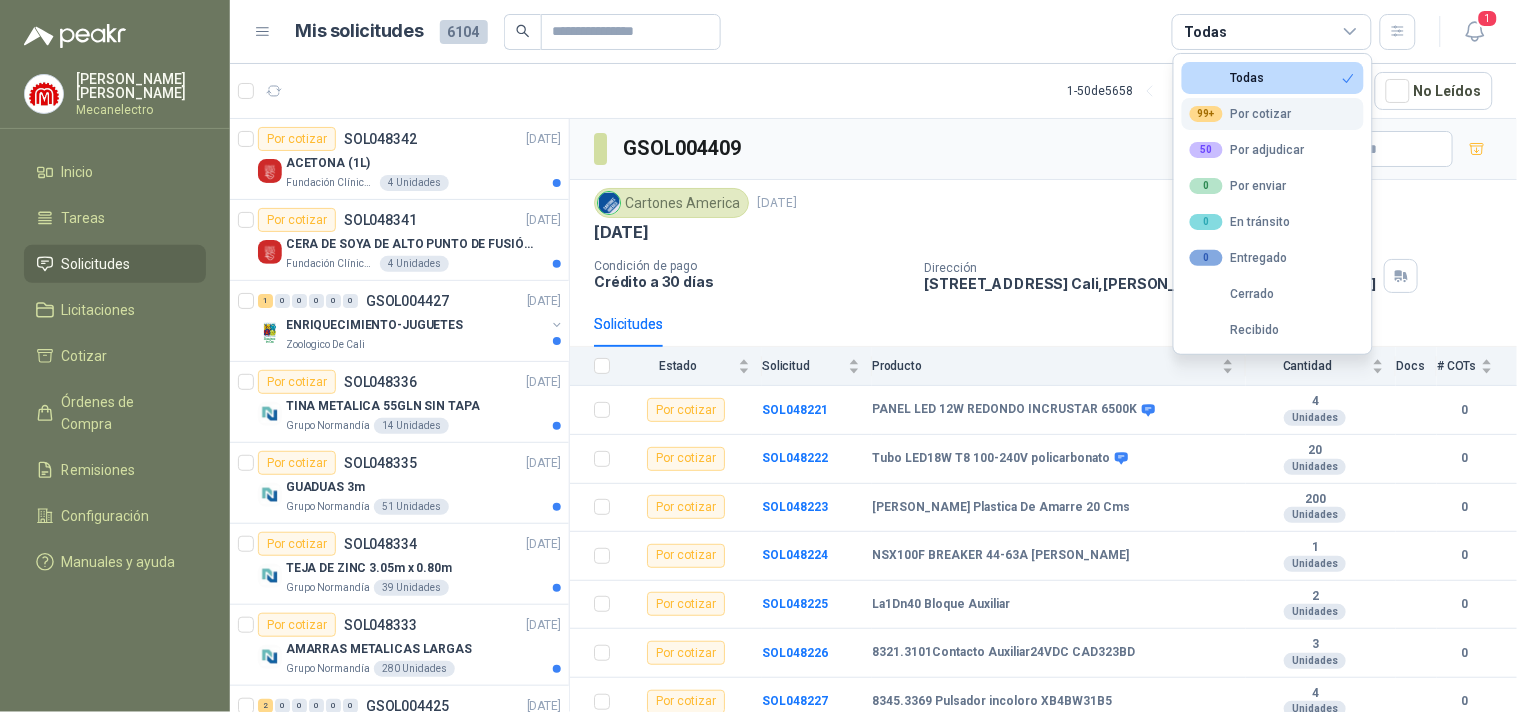 click on "99+ Por cotizar" at bounding box center [1241, 114] 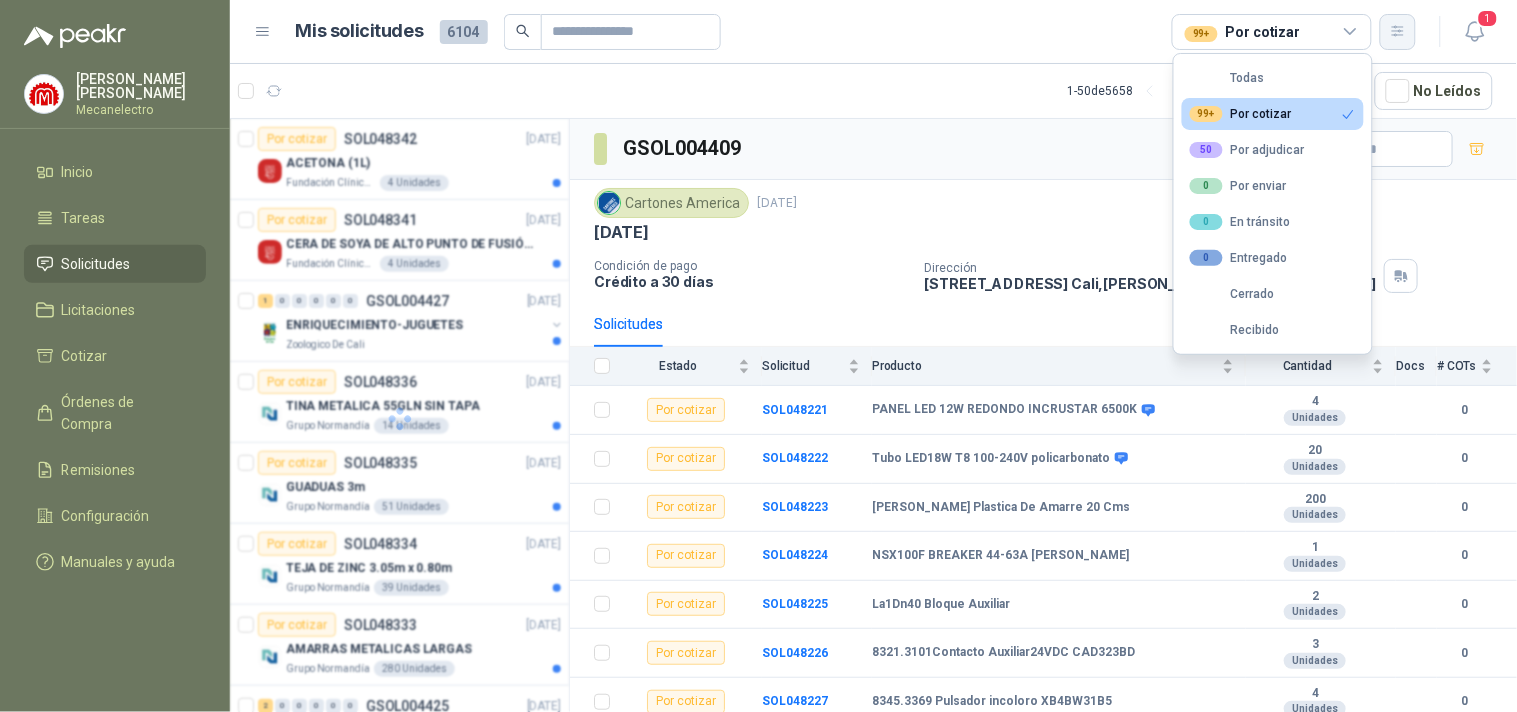 click 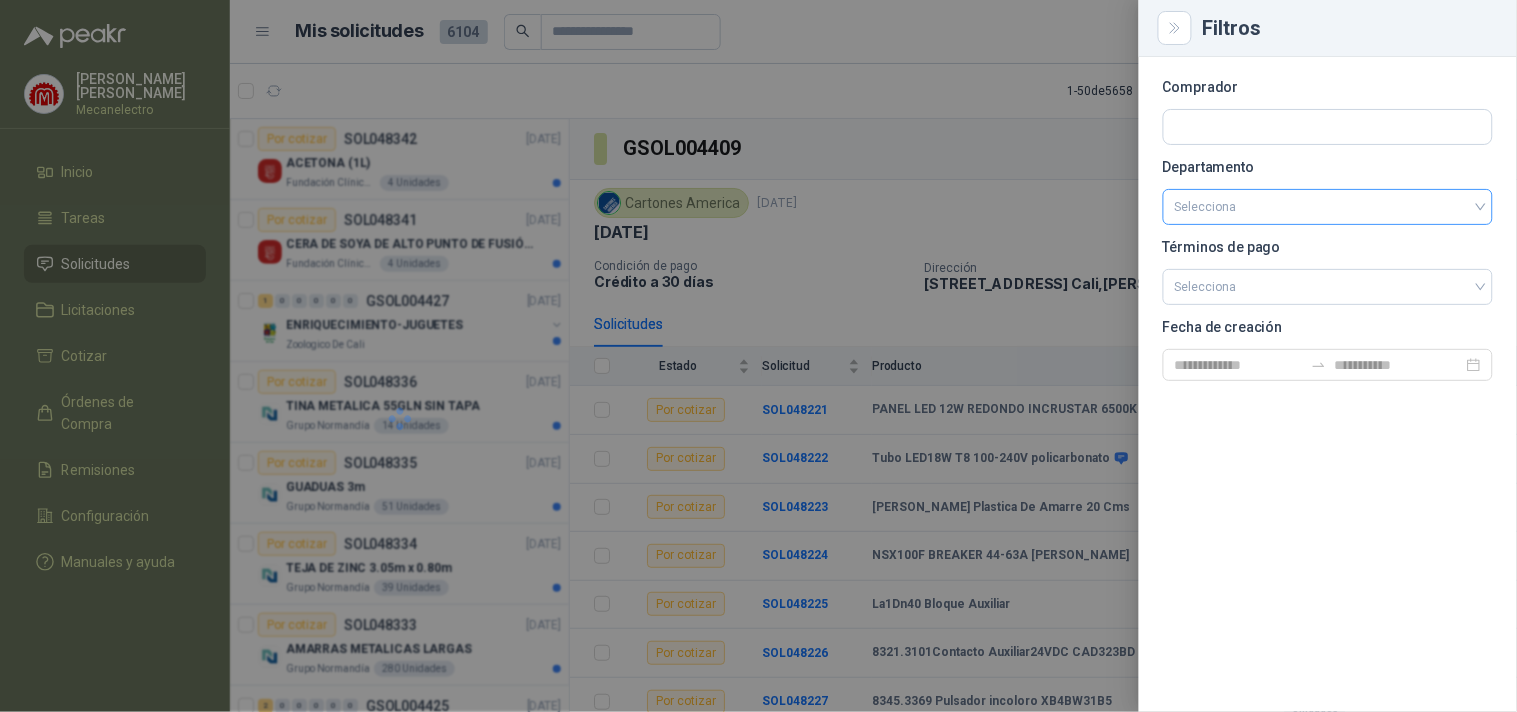 click at bounding box center (1328, 207) 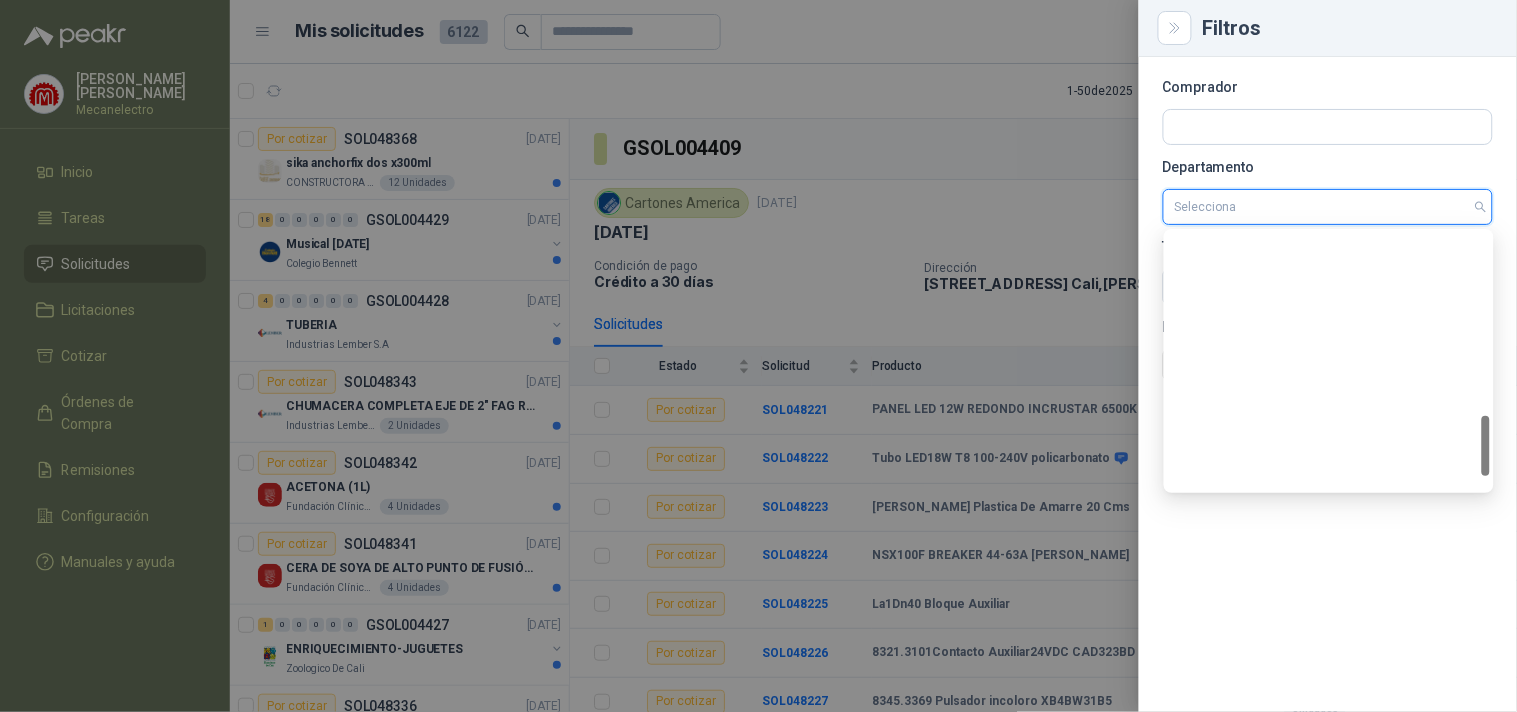 scroll, scrollTop: 832, scrollLeft: 0, axis: vertical 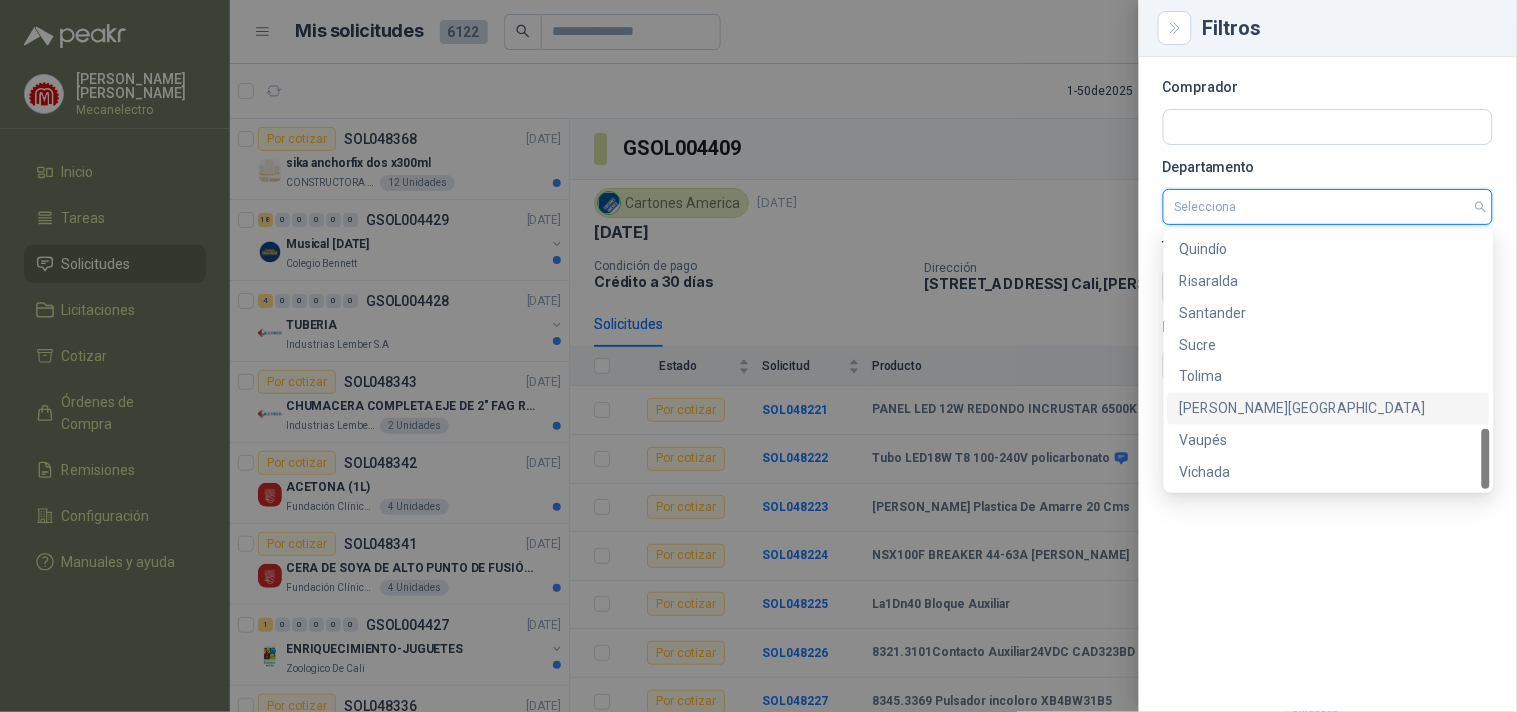 click on "[PERSON_NAME][GEOGRAPHIC_DATA]" at bounding box center (1329, 409) 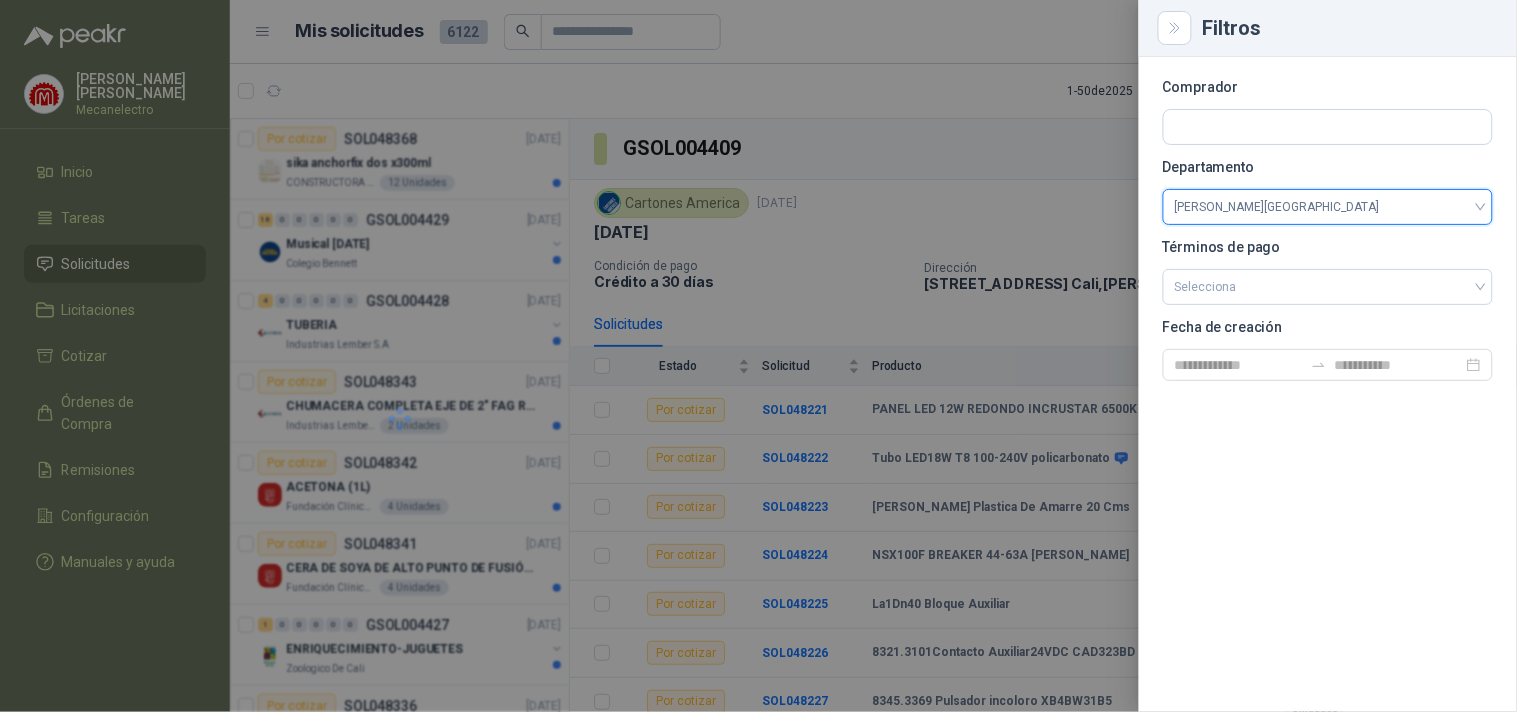 click at bounding box center [758, 356] 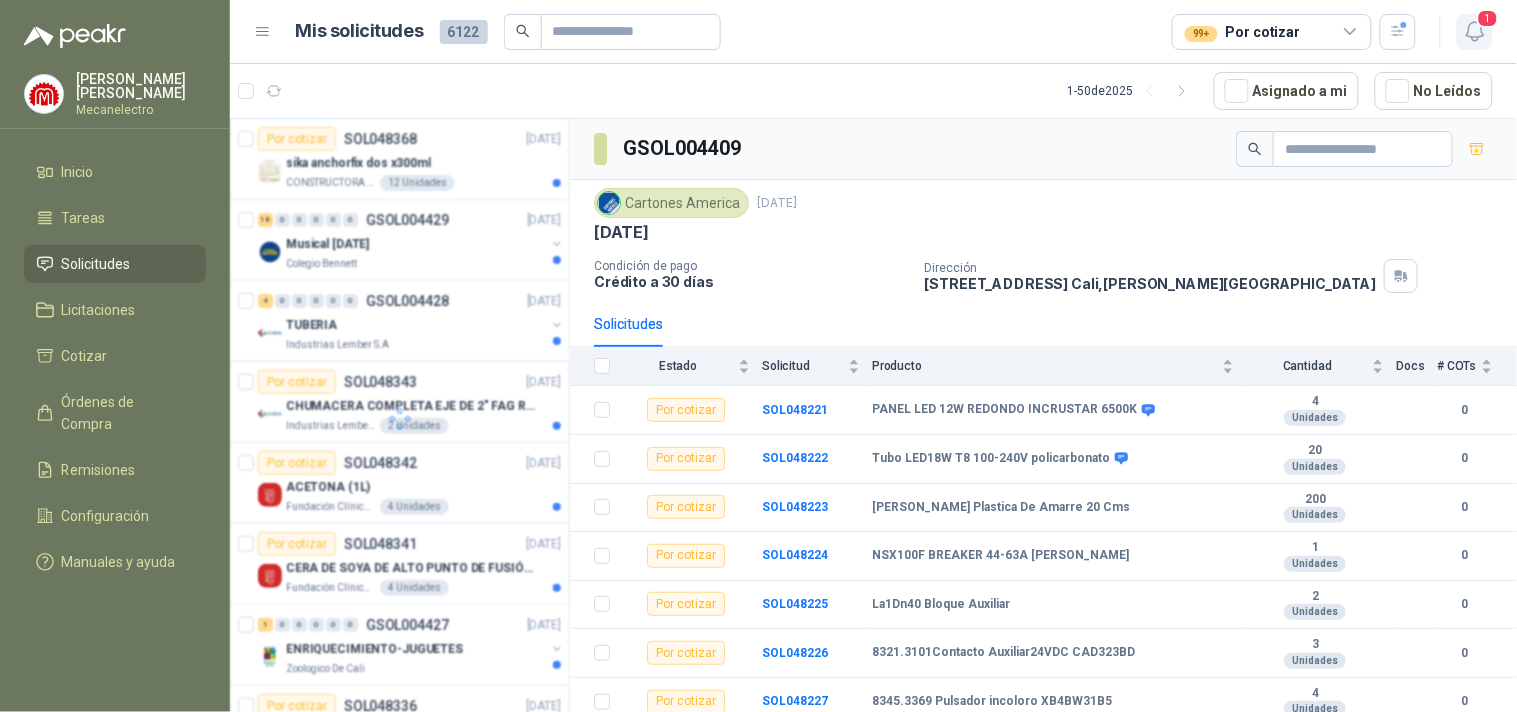 drag, startPoint x: 1500, startPoint y: 42, endPoint x: 1486, endPoint y: 34, distance: 16.124516 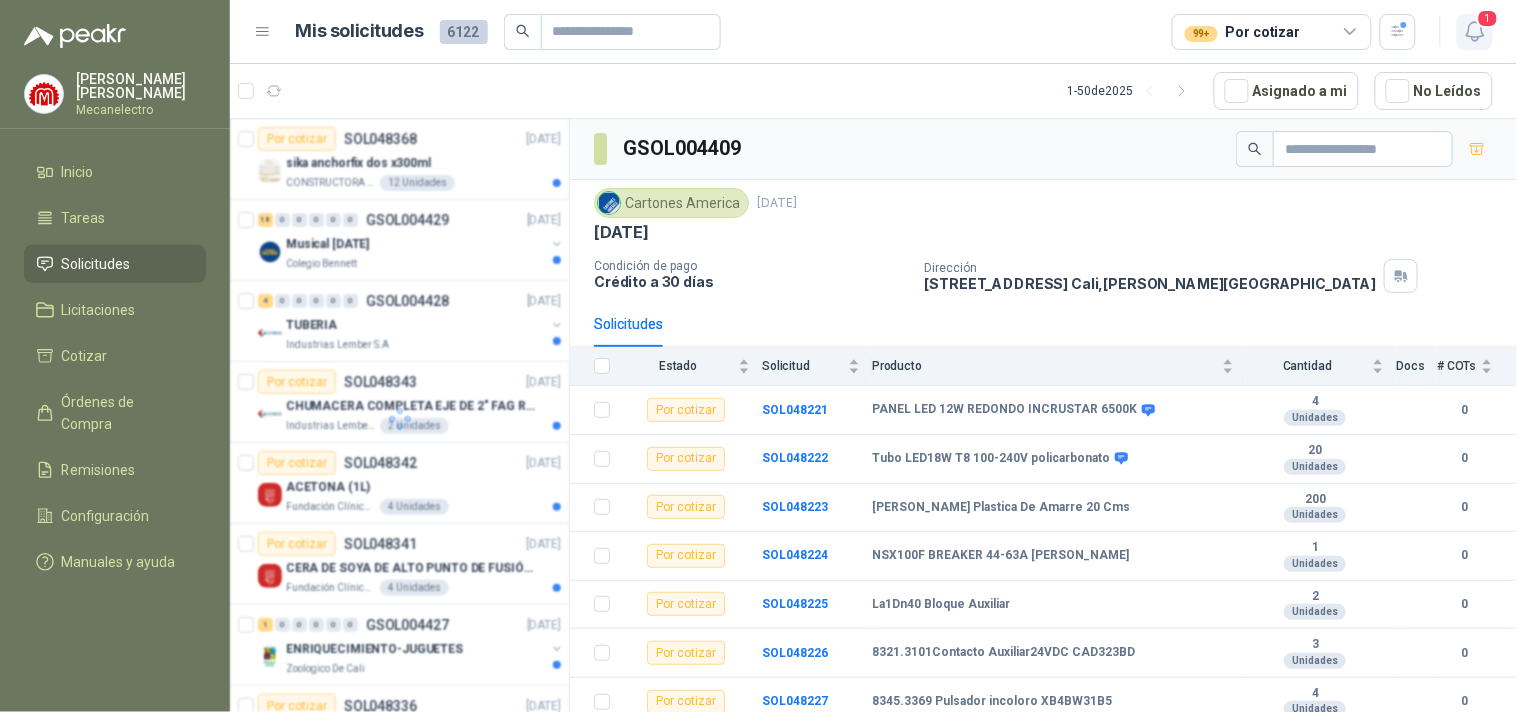 click 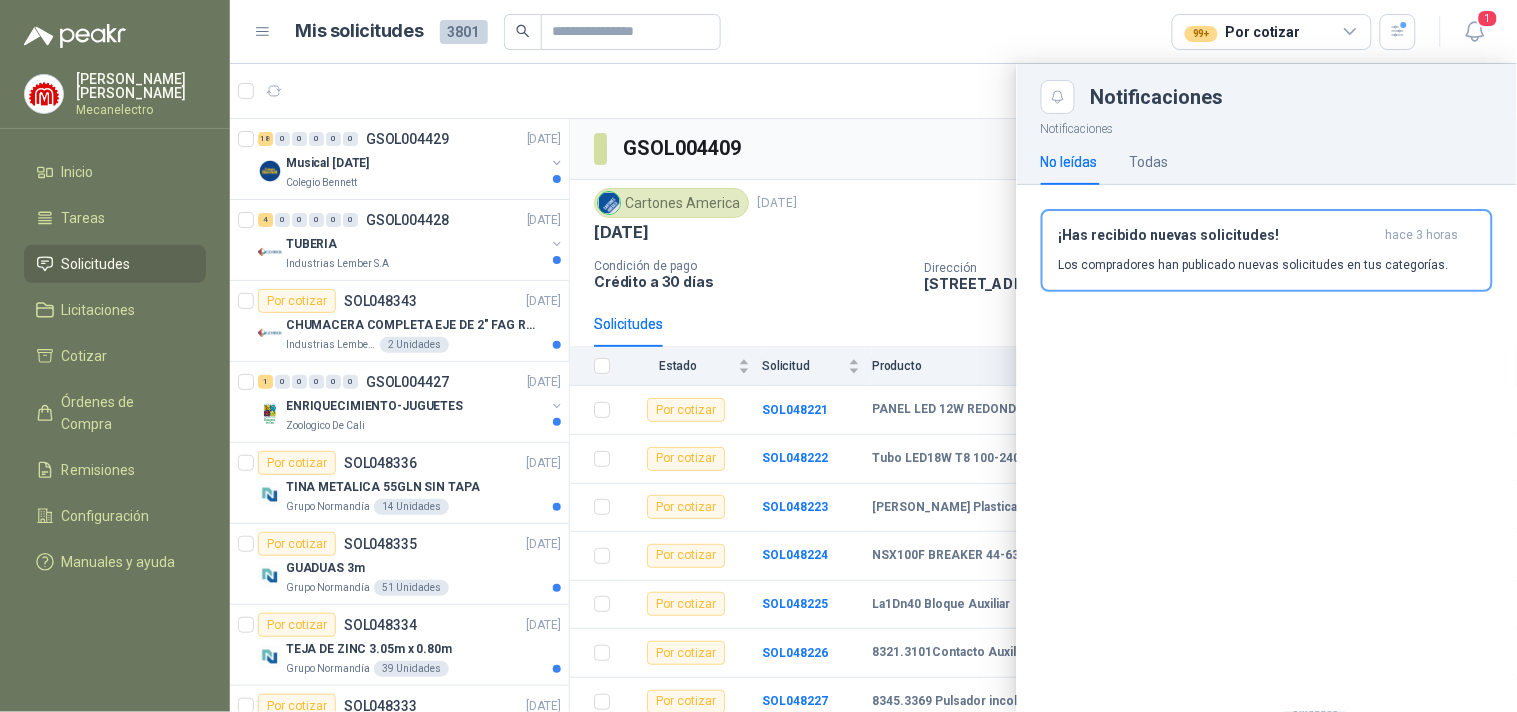 click on "Mis solicitudes 3801 99+ Por cotizar 1" at bounding box center [873, 32] 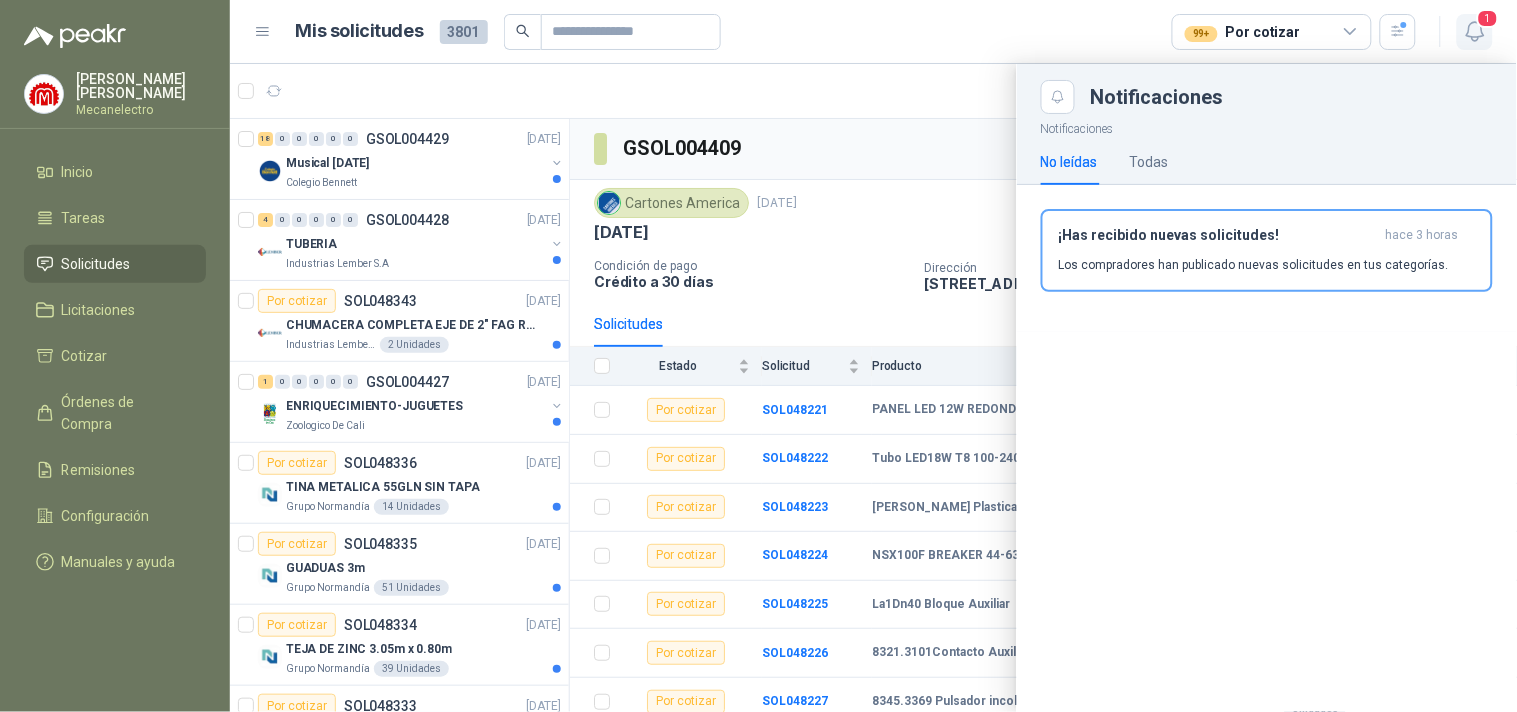 click 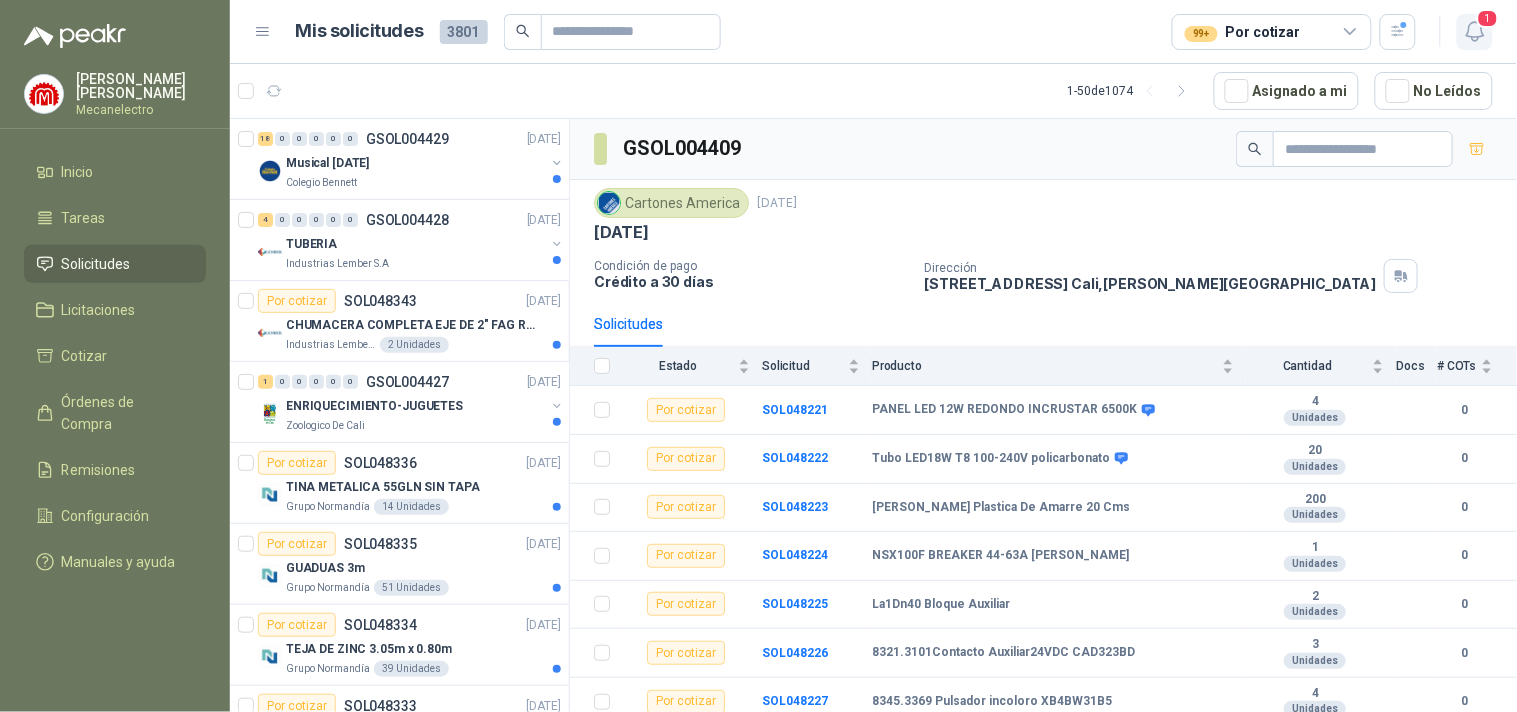 click 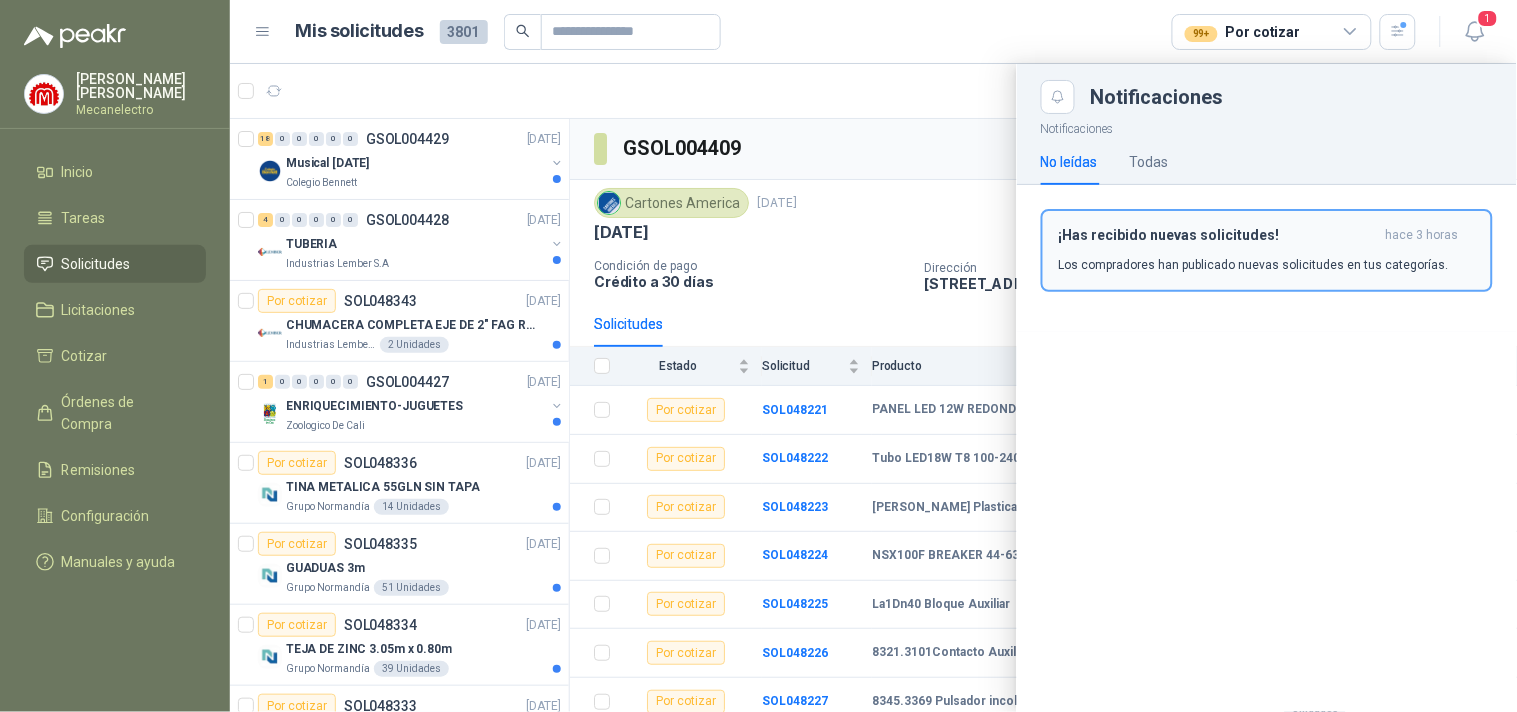 click on "¡Has recibido nuevas solicitudes!" at bounding box center (1218, 235) 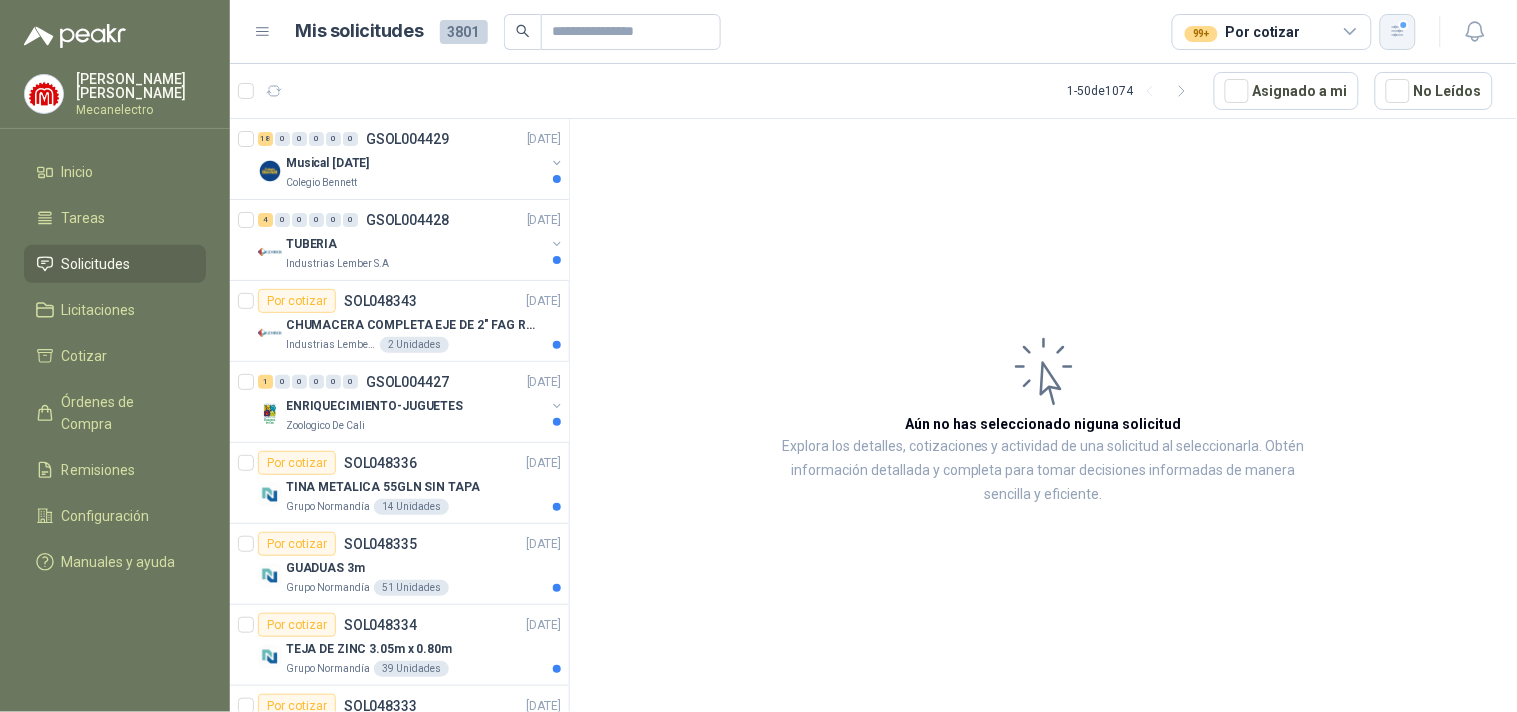 click 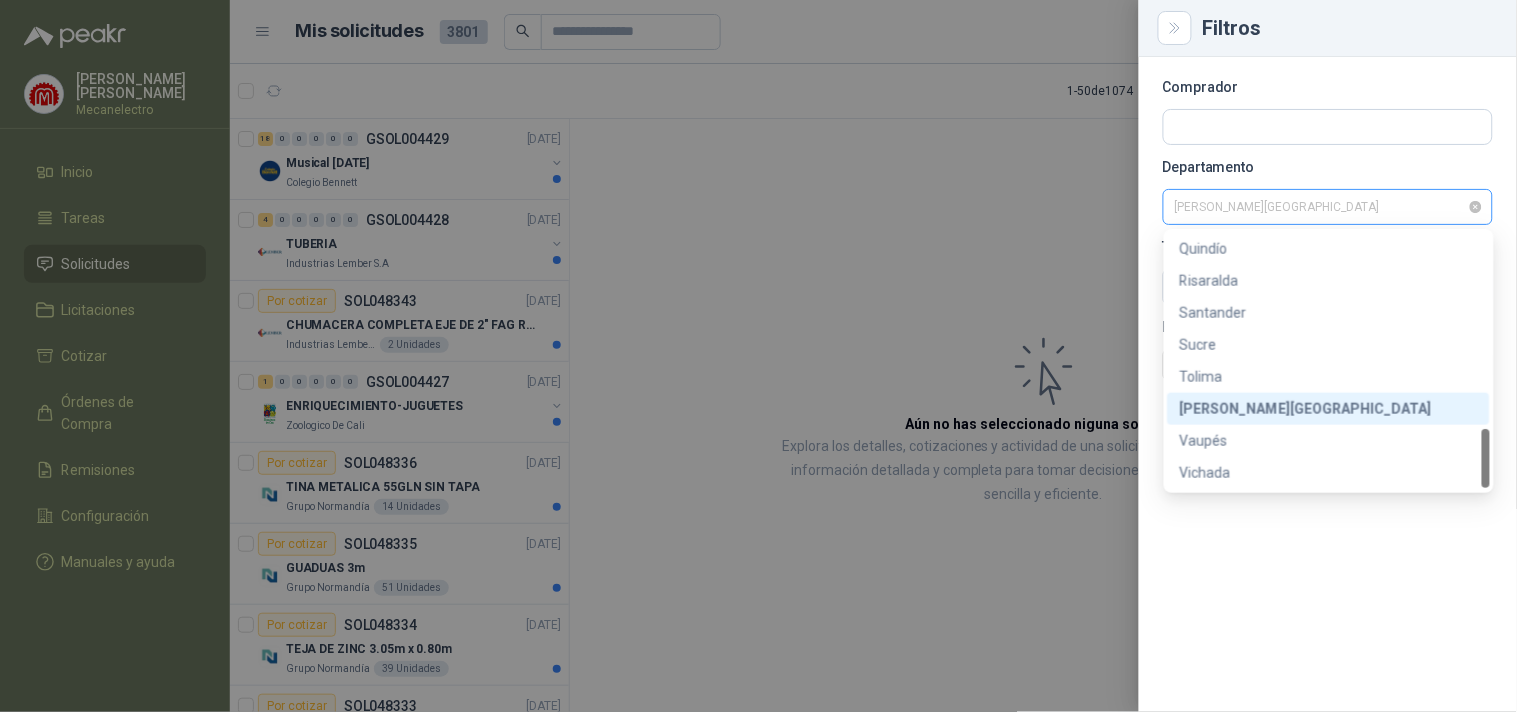 click on "[PERSON_NAME][GEOGRAPHIC_DATA]" at bounding box center [1328, 207] 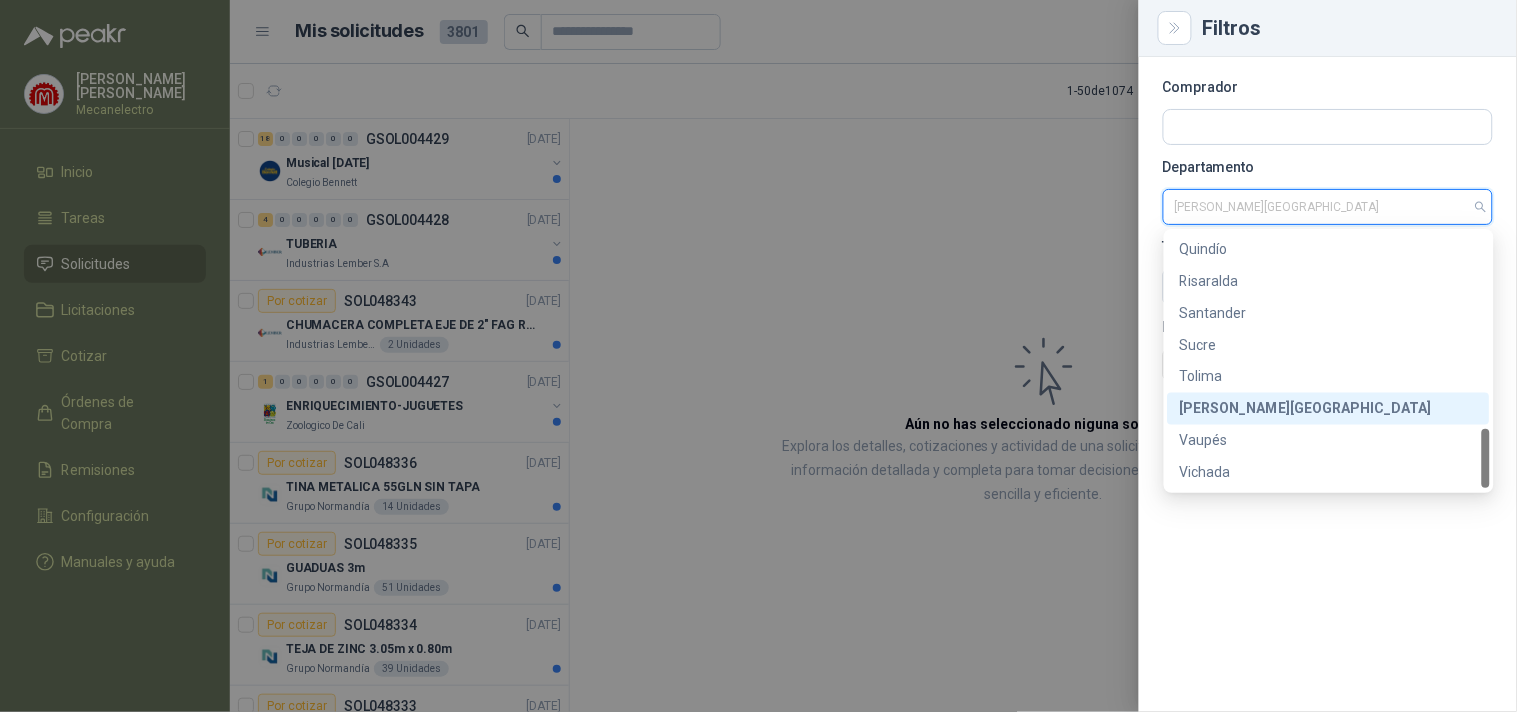 click on "[PERSON_NAME][GEOGRAPHIC_DATA]" at bounding box center (1329, 409) 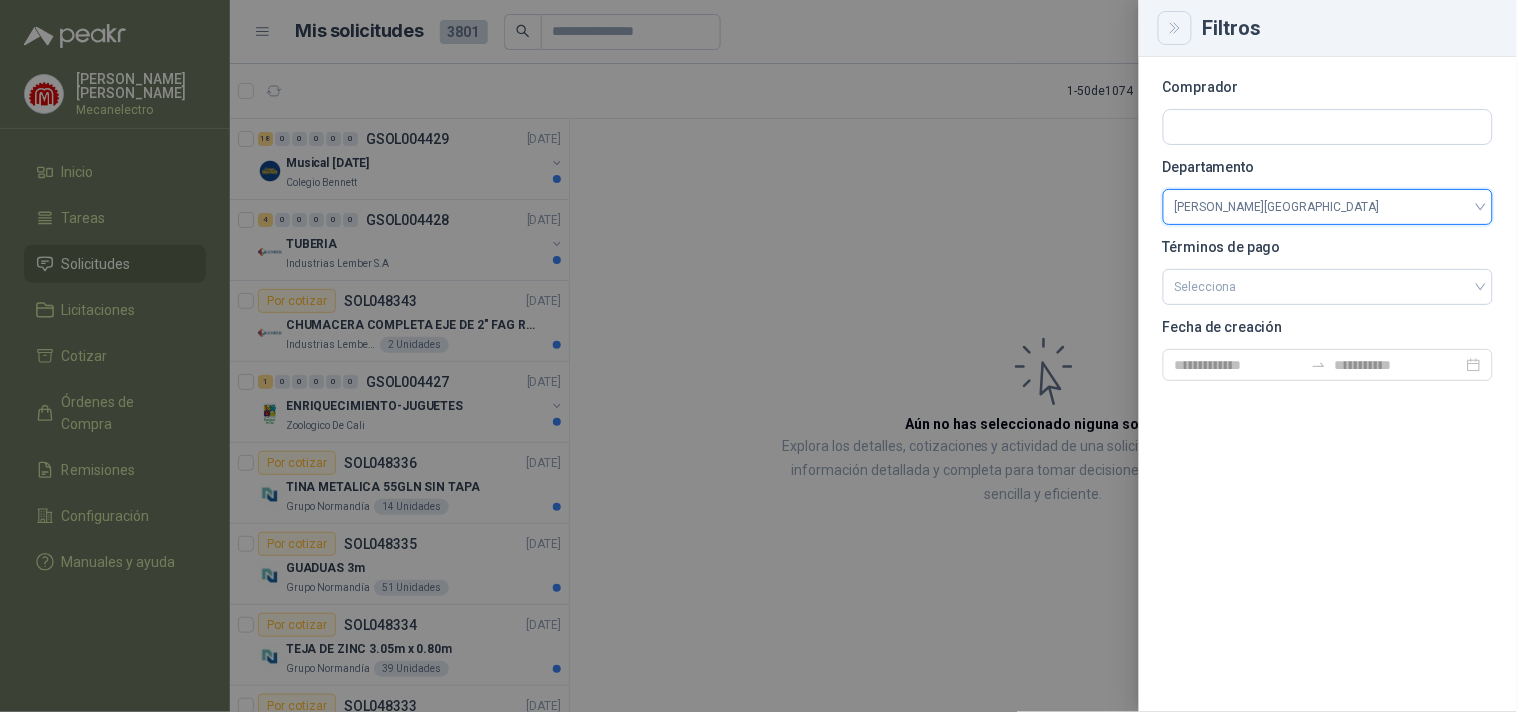 click 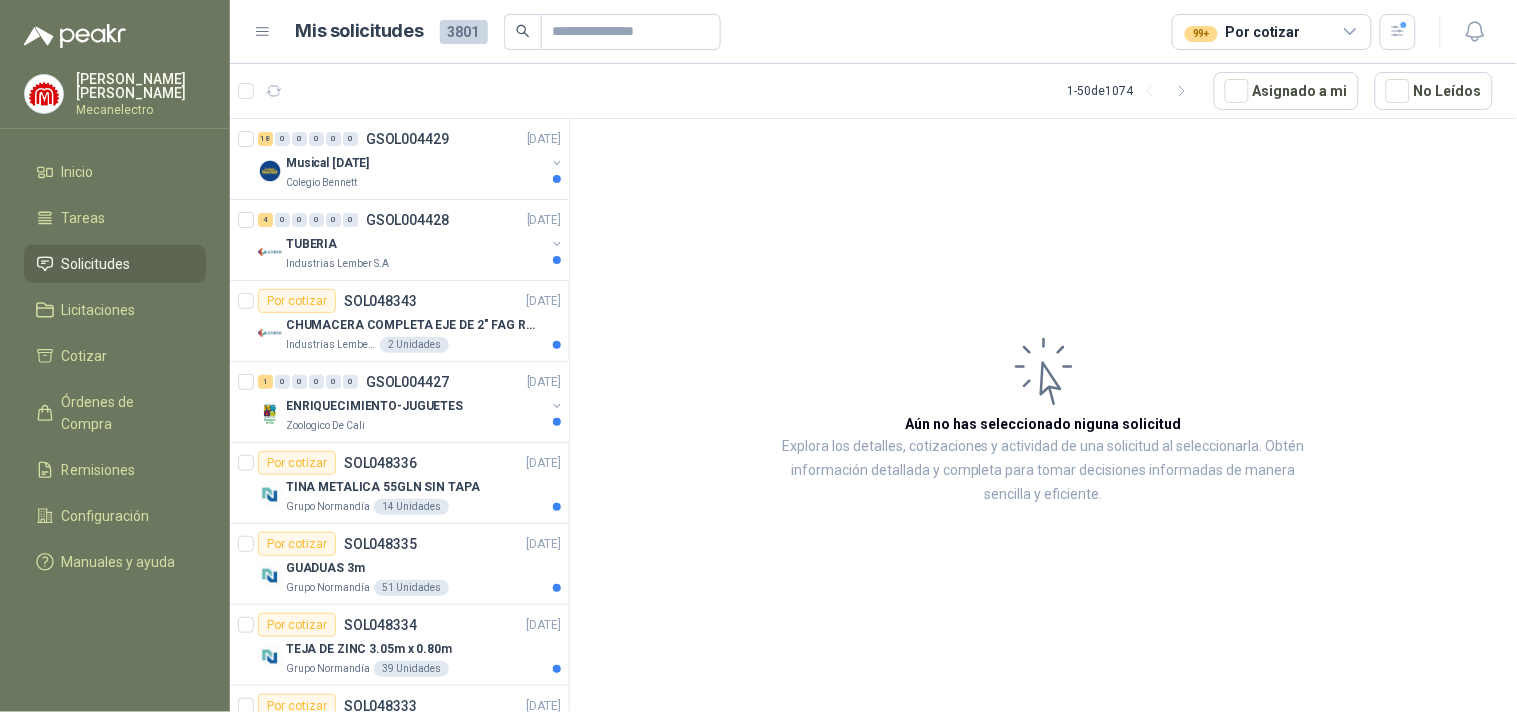click on "99+ Por cotizar" at bounding box center (1272, 32) 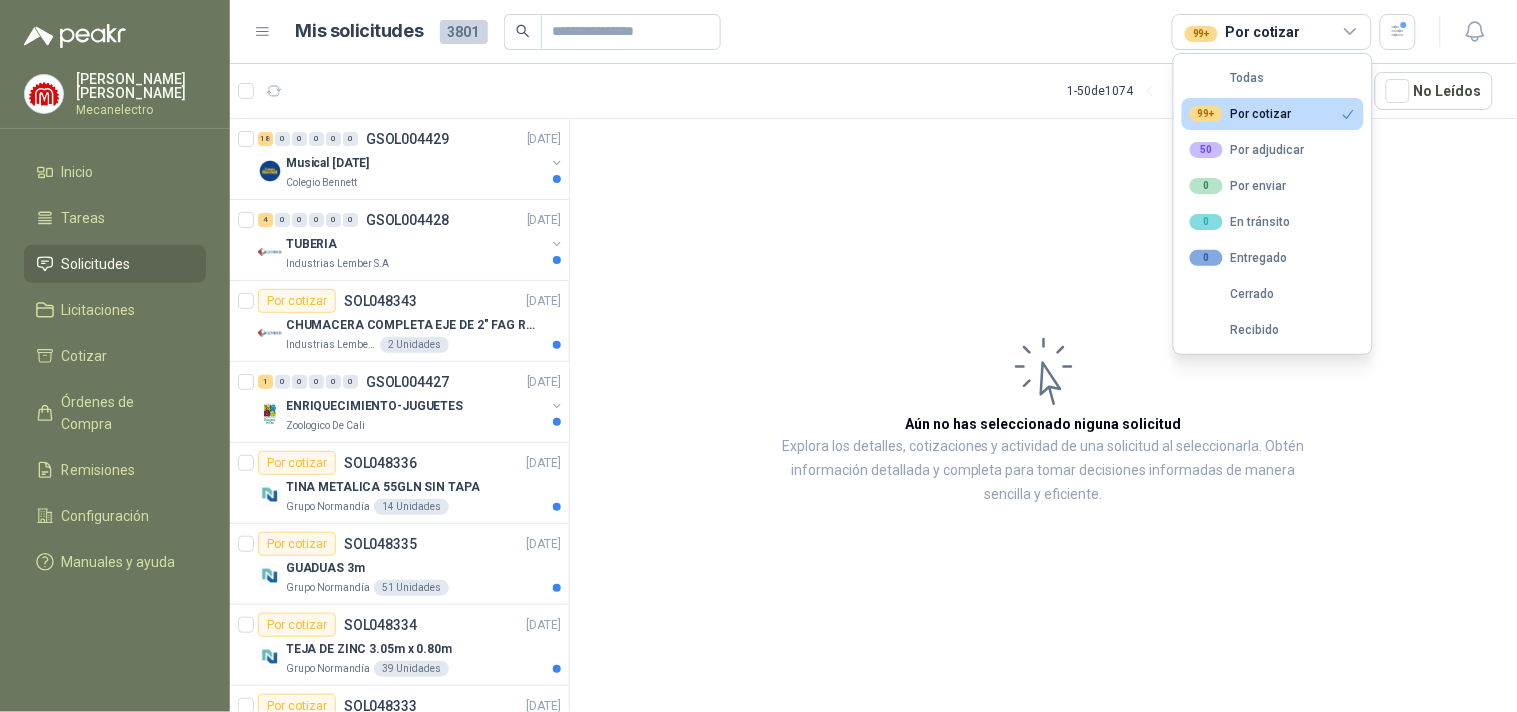 click on "99+ Por cotizar" at bounding box center (1273, 114) 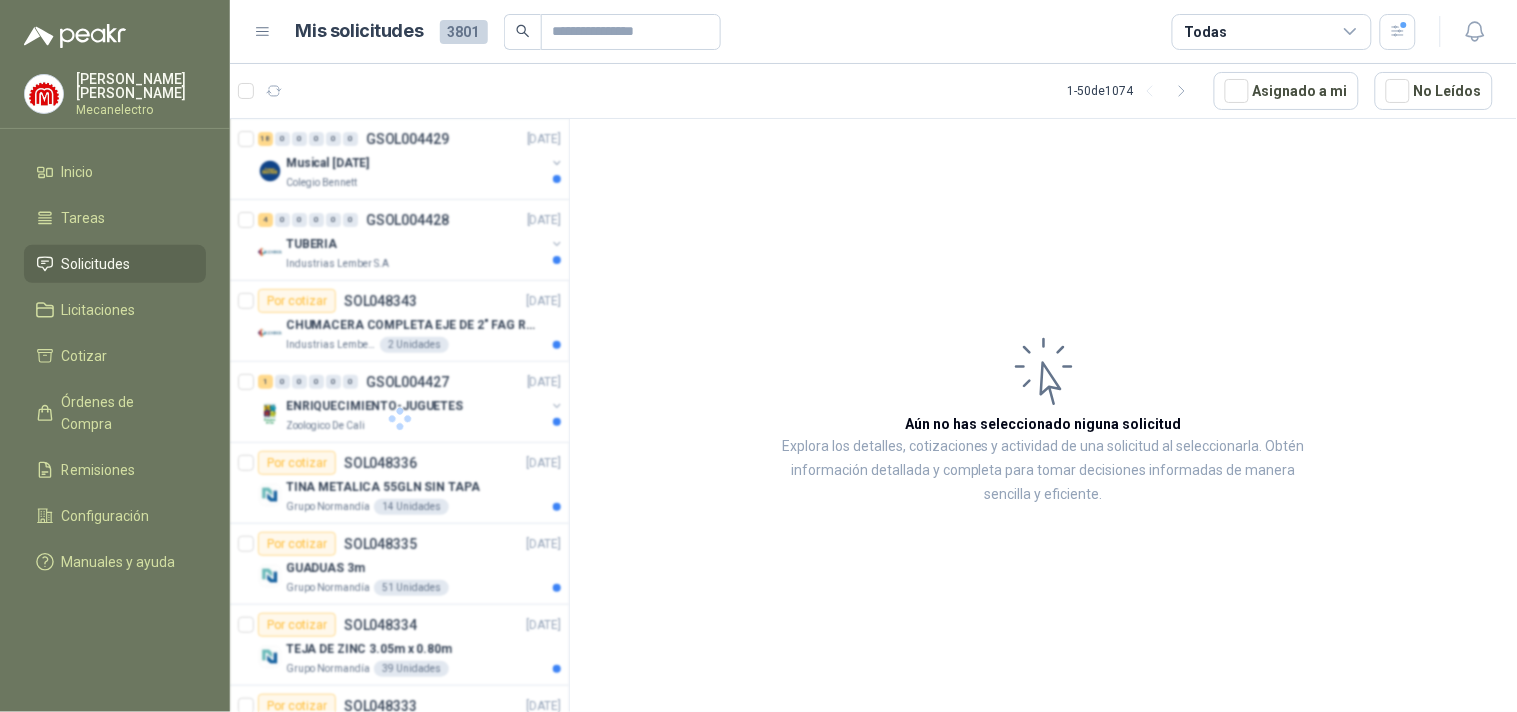 click on "Aún no has seleccionado niguna solicitud Explora los detalles, cotizaciones y actividad de una solicitud al seleccionarla. Obtén información detallada y   completa para tomar decisiones informadas de manera sencilla y eficiente." at bounding box center [1043, 419] 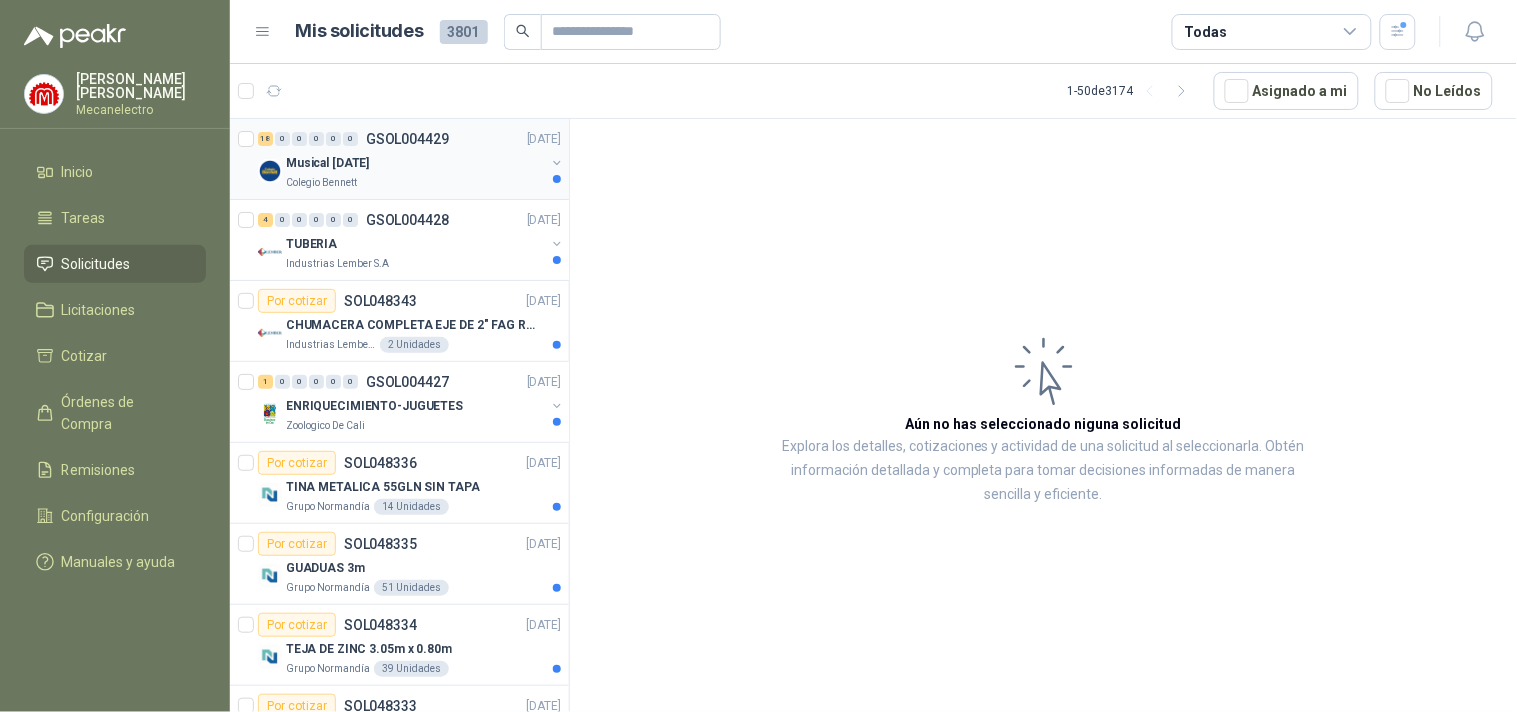 click on "Musical [DATE]" at bounding box center [415, 163] 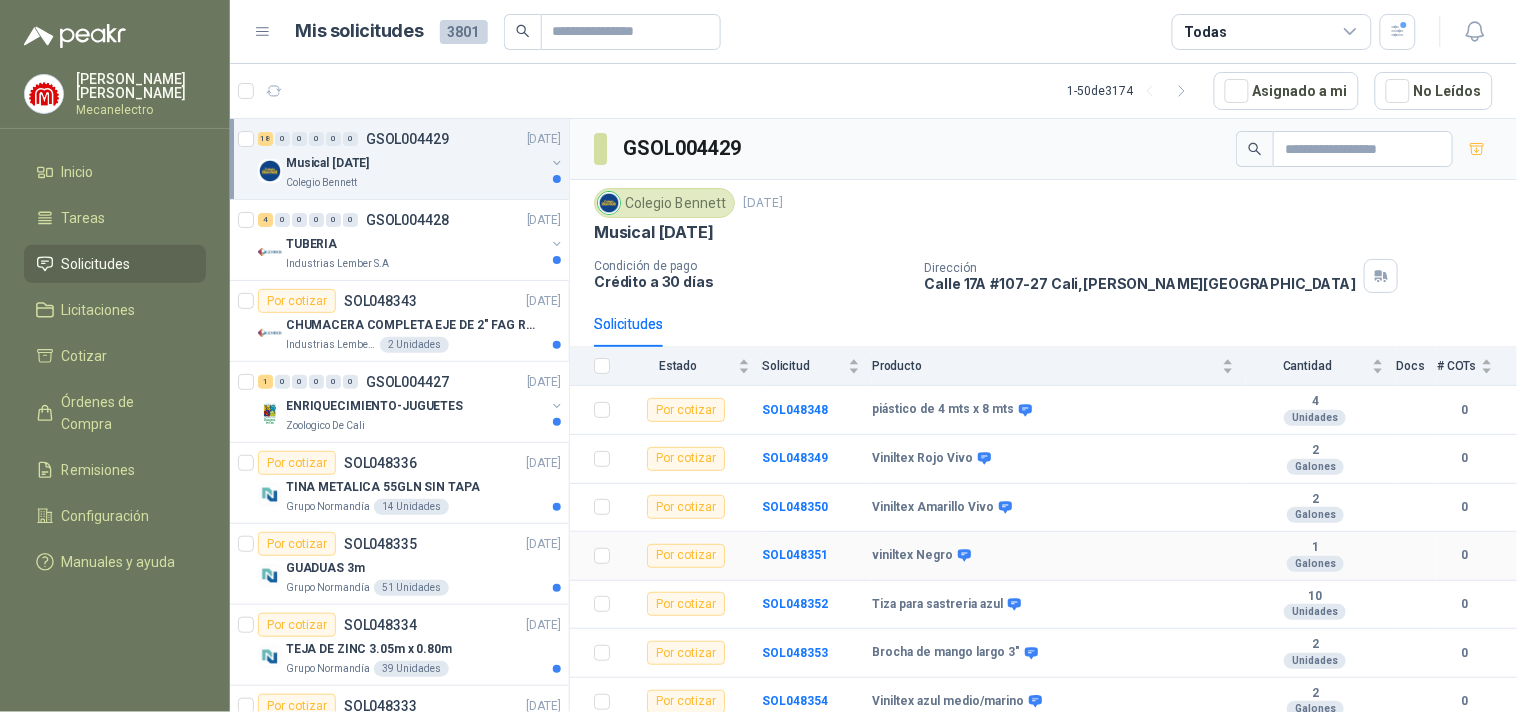 scroll, scrollTop: 550, scrollLeft: 0, axis: vertical 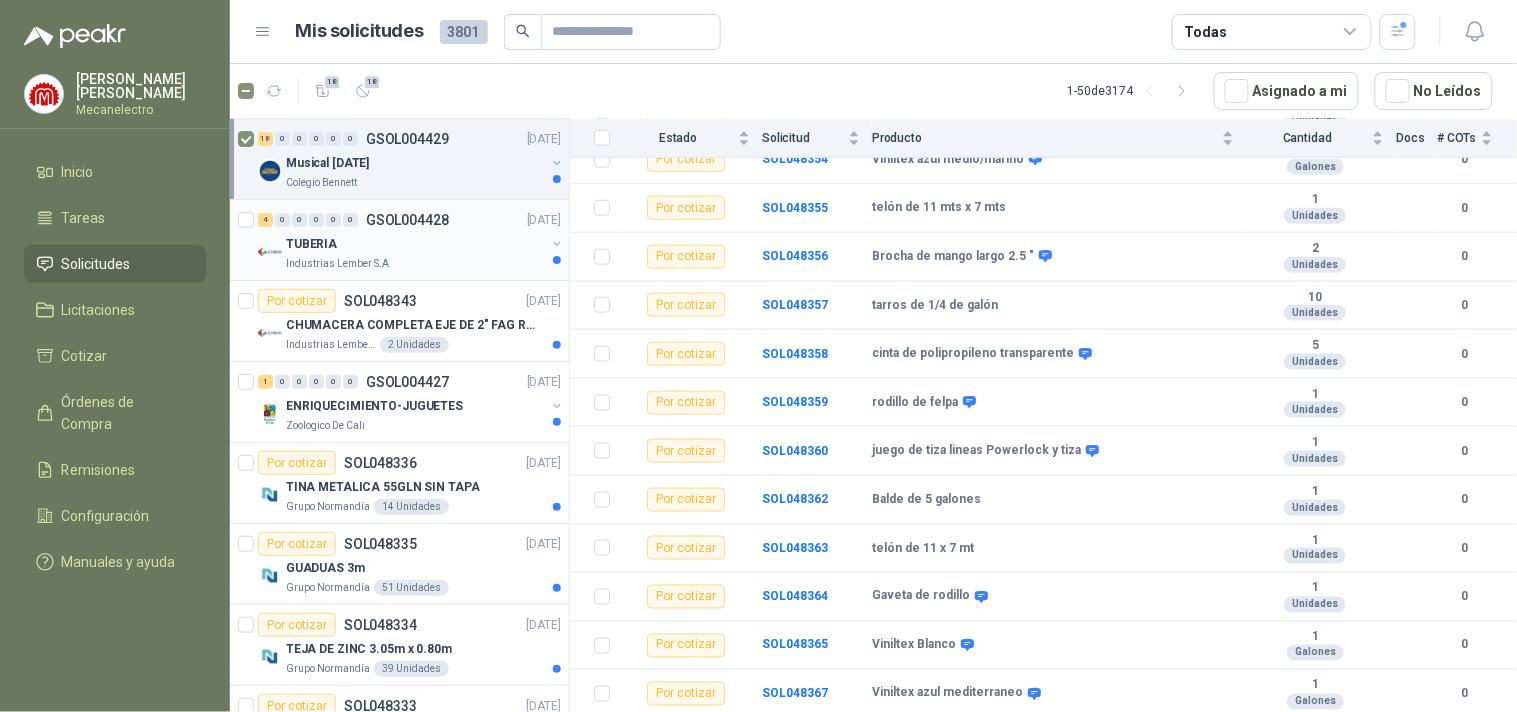 click on "TUBERIA" at bounding box center (311, 244) 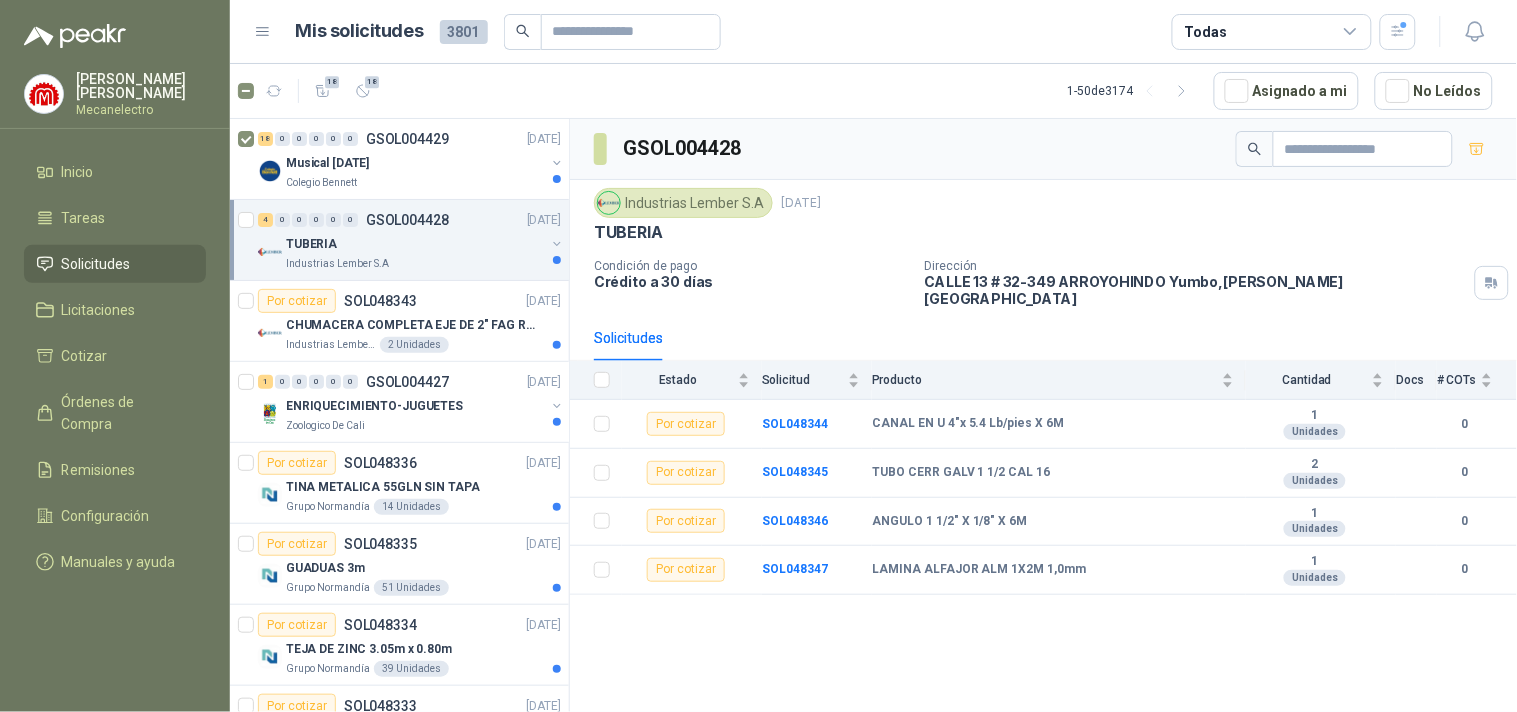 click at bounding box center (248, 240) 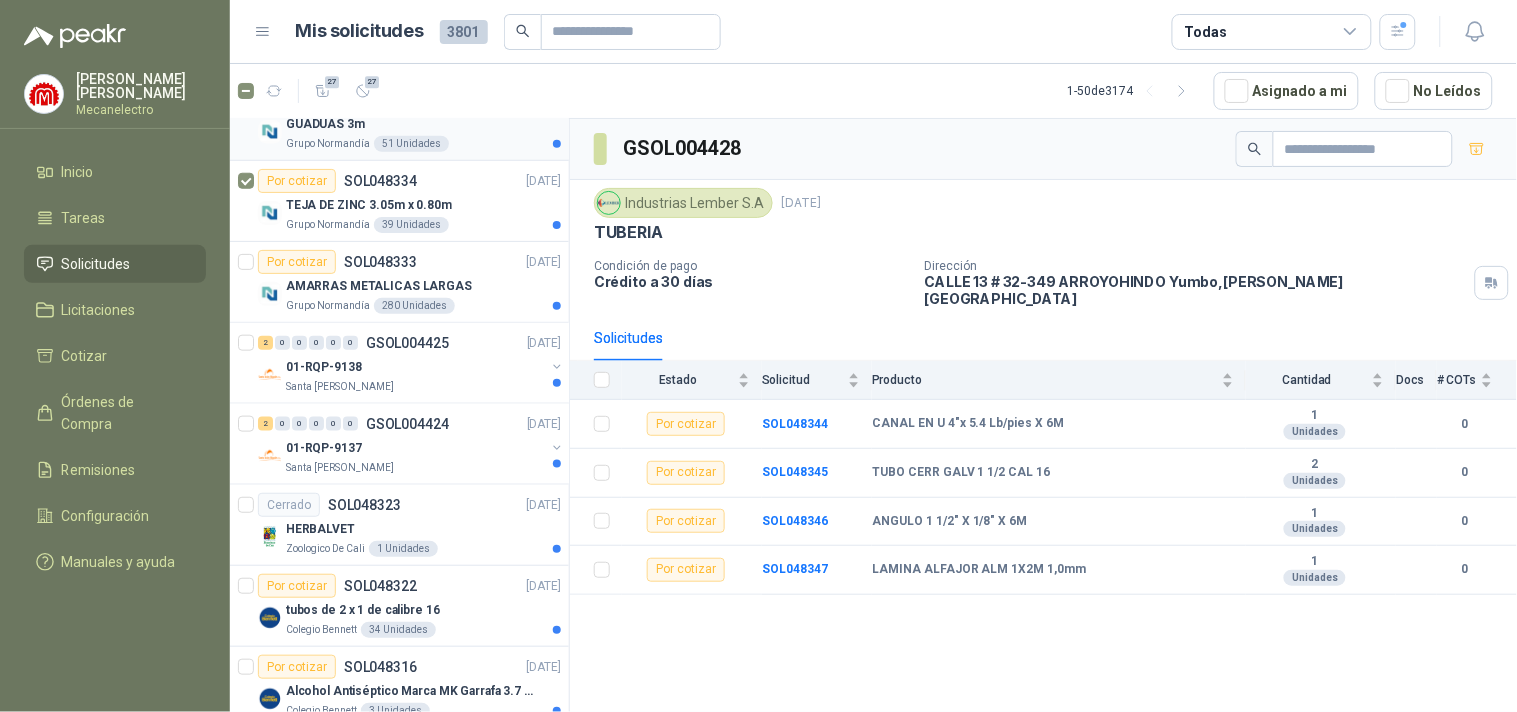 scroll, scrollTop: 555, scrollLeft: 0, axis: vertical 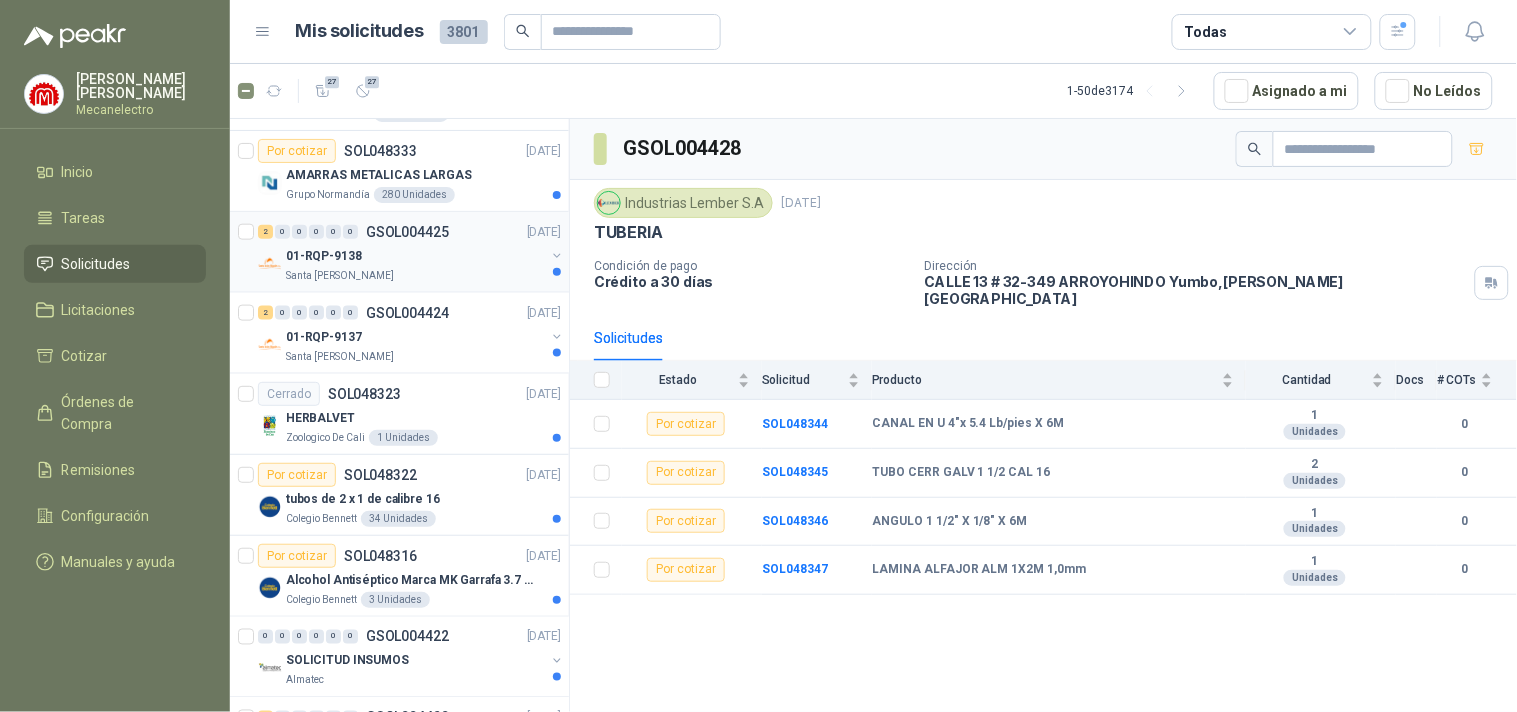 click on "Santa [PERSON_NAME]" at bounding box center [415, 276] 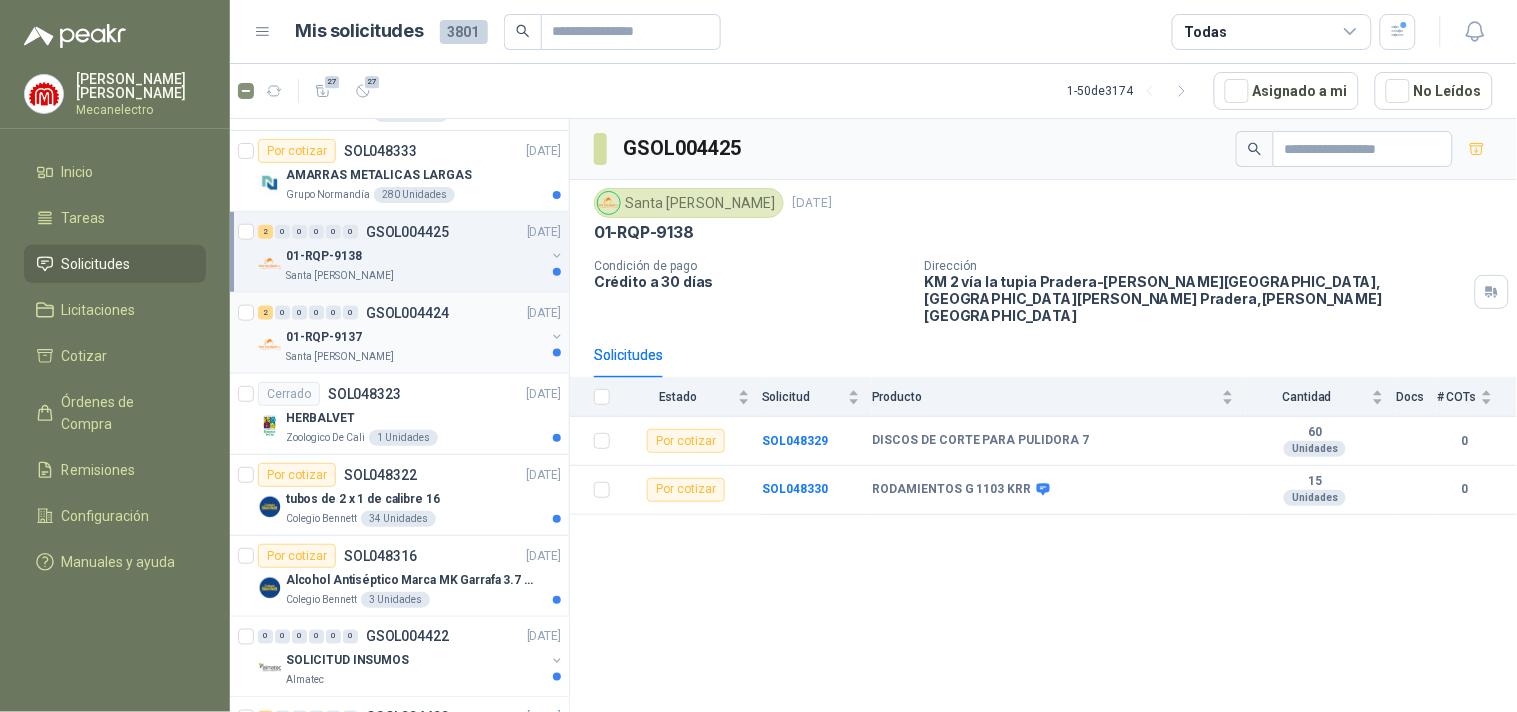 click on "01-RQP-9137" at bounding box center [415, 337] 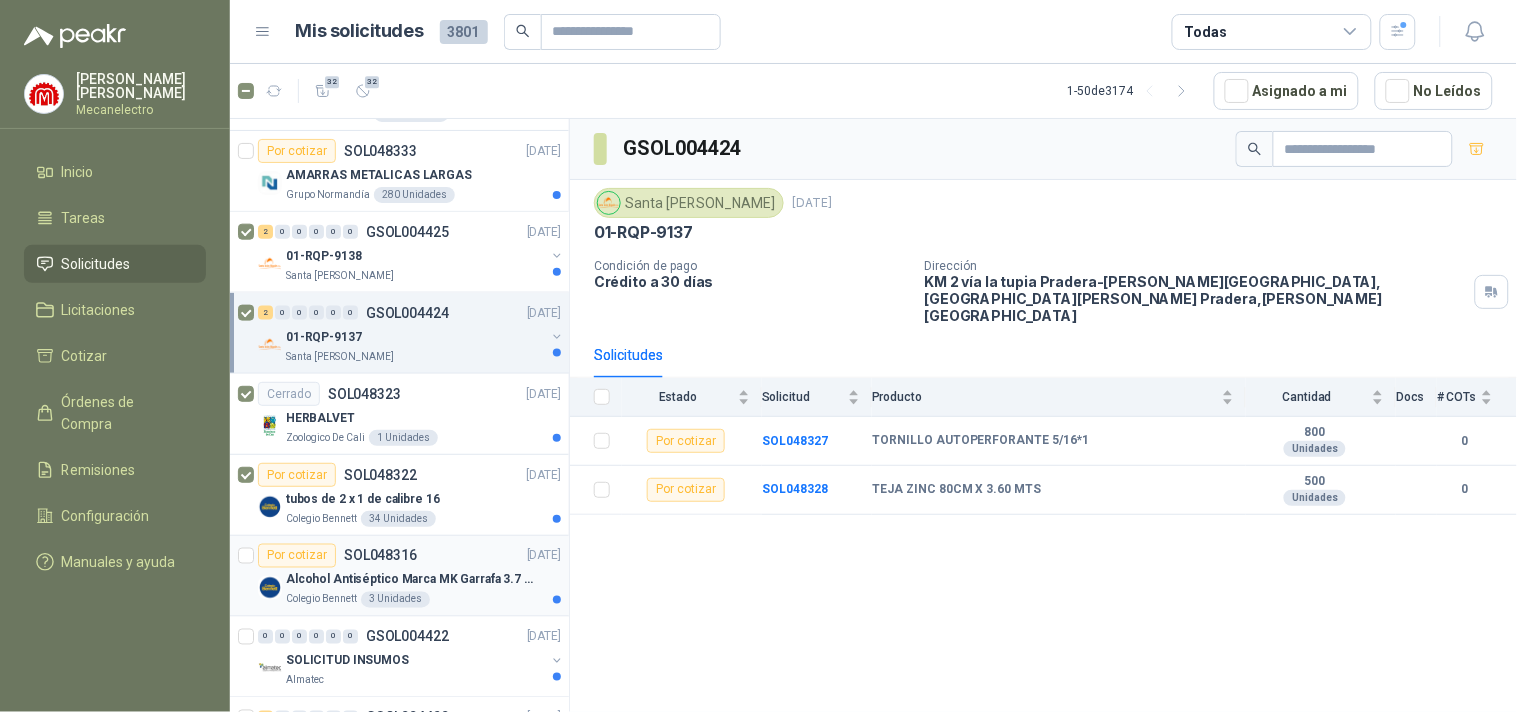 click on "Por cotizar SOL048316 [DATE]   Alcohol Antiséptico Marca MK Garrafa 3.7 L al 70% Colegio [PERSON_NAME] 3   Unidades" at bounding box center (399, 576) 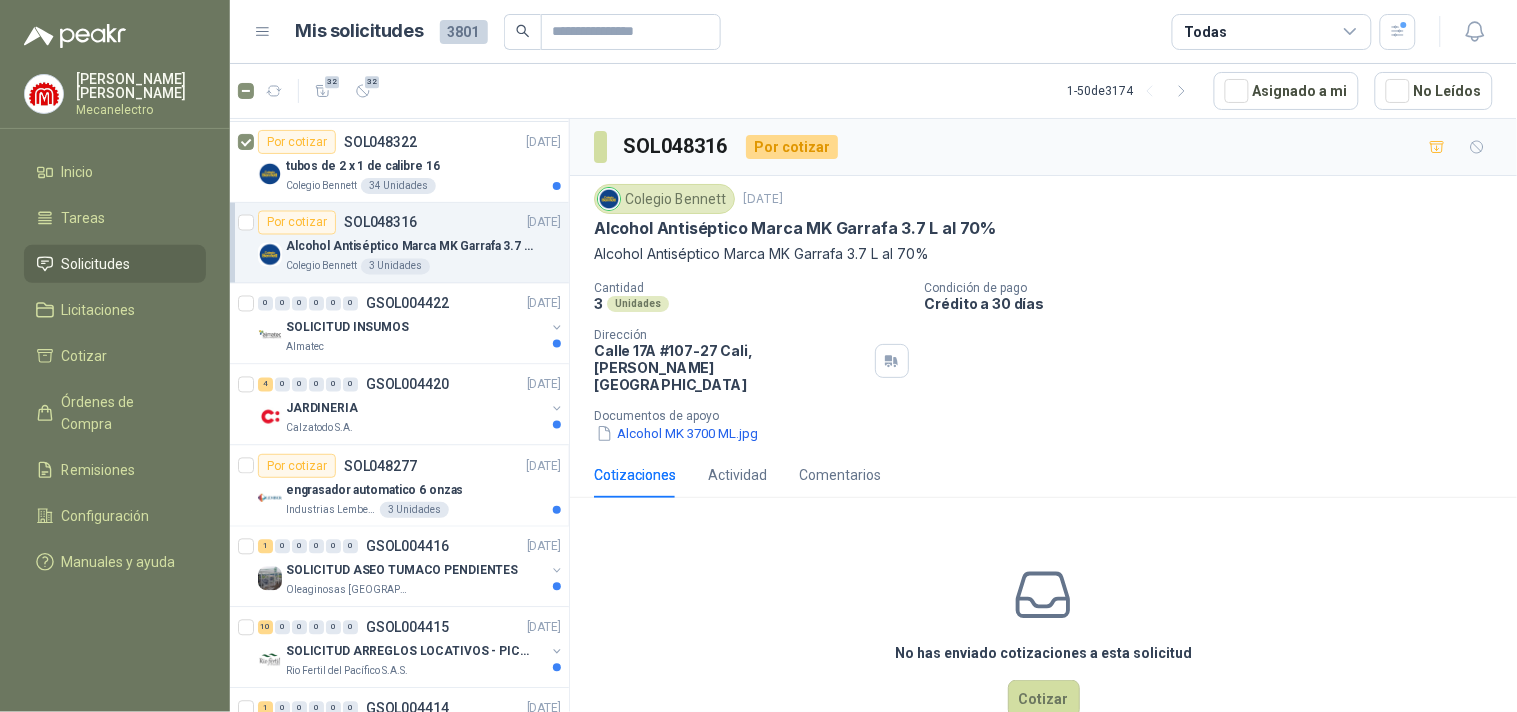 click at bounding box center (246, 243) 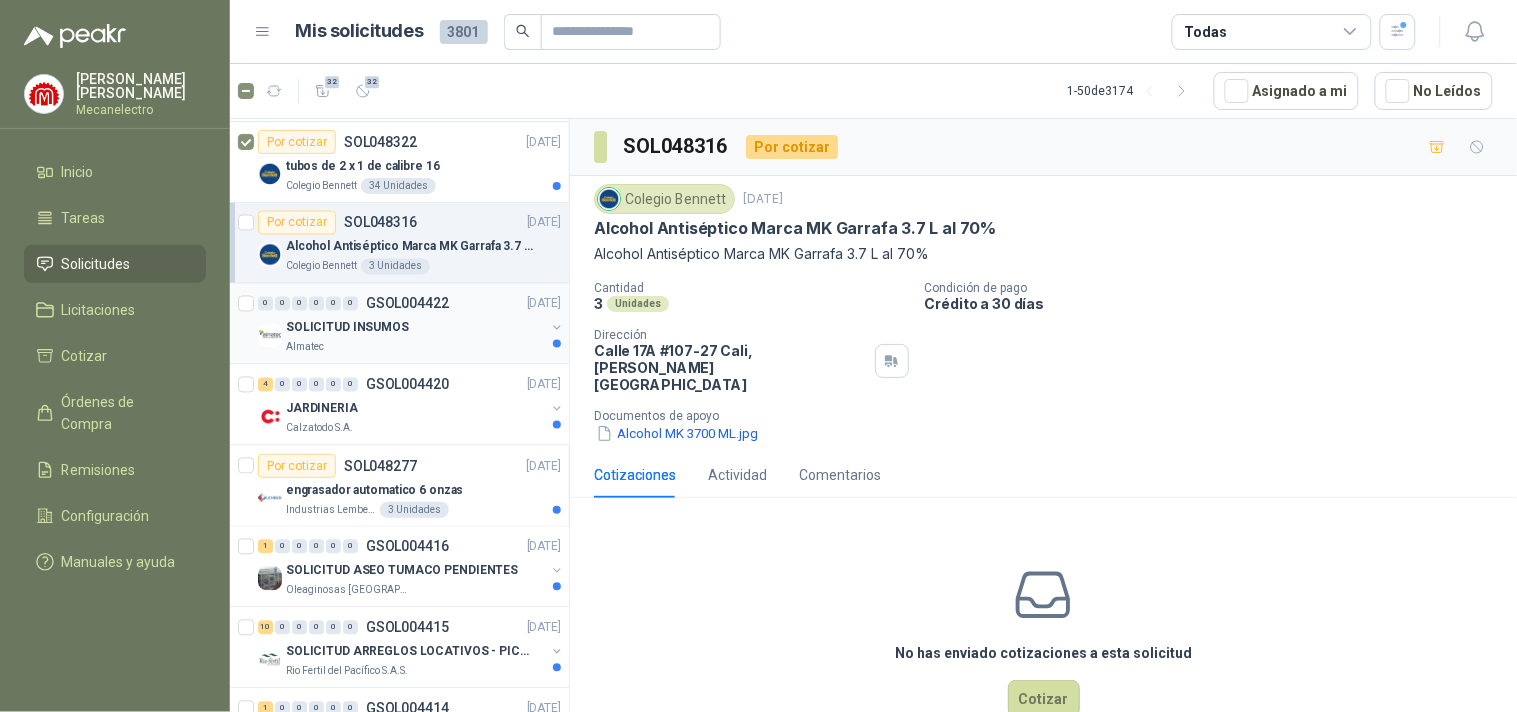 scroll, scrollTop: 7, scrollLeft: 0, axis: vertical 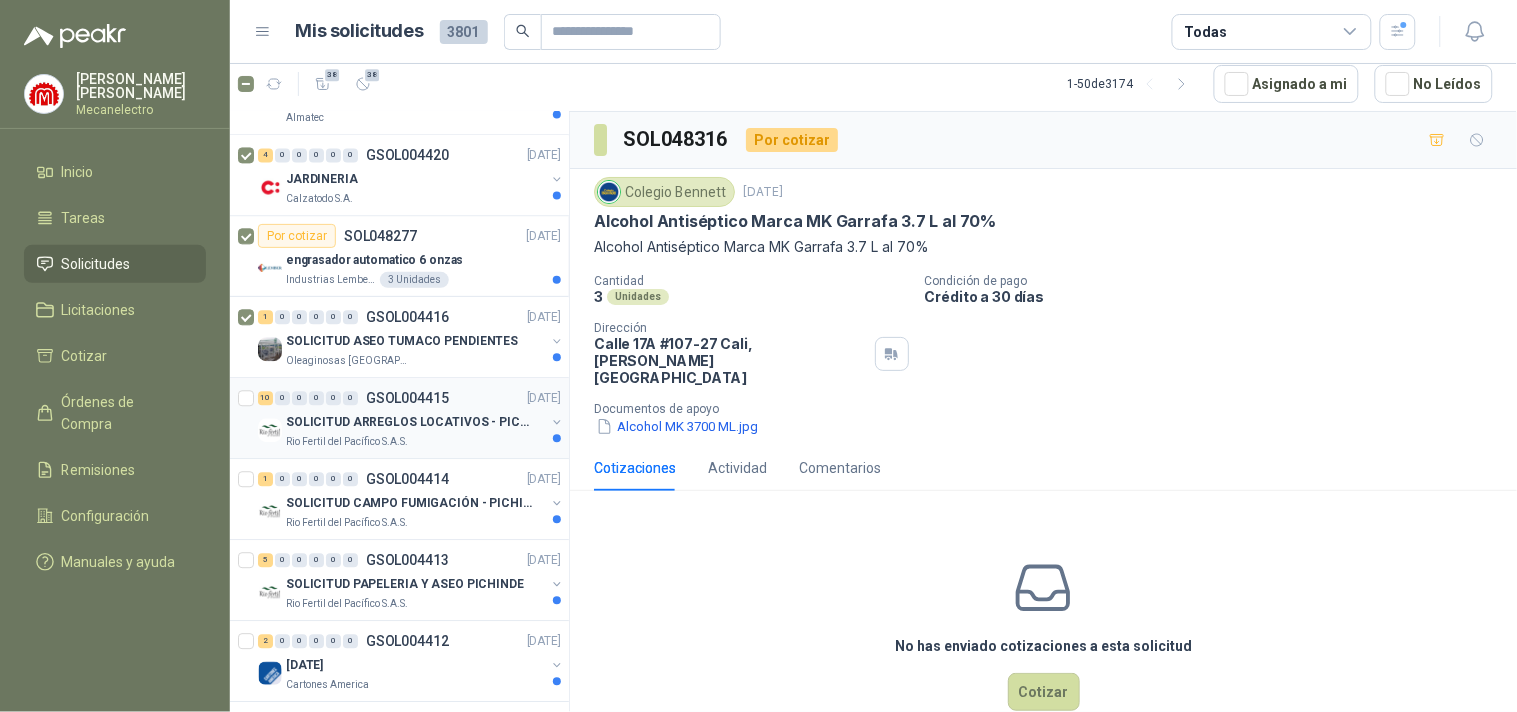 click on "10   0   0   0   0   0   GSOL004415 [DATE]   SOLICITUD ARREGLOS LOCATIVOS - PICHINDE Rio Fertil [PERSON_NAME] S.A.S." at bounding box center [399, 418] 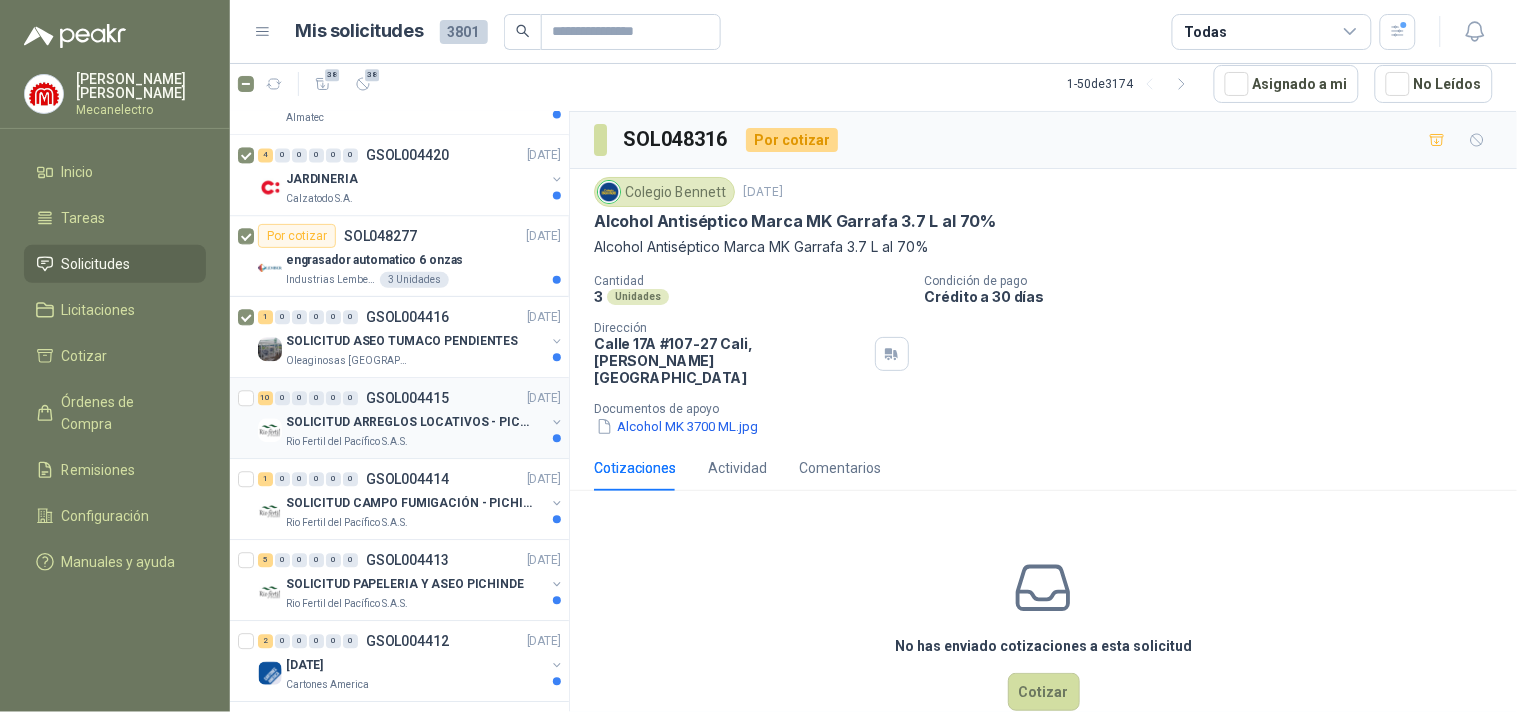 click on "SOLICITUD ARREGLOS LOCATIVOS - PICHINDE" at bounding box center (410, 422) 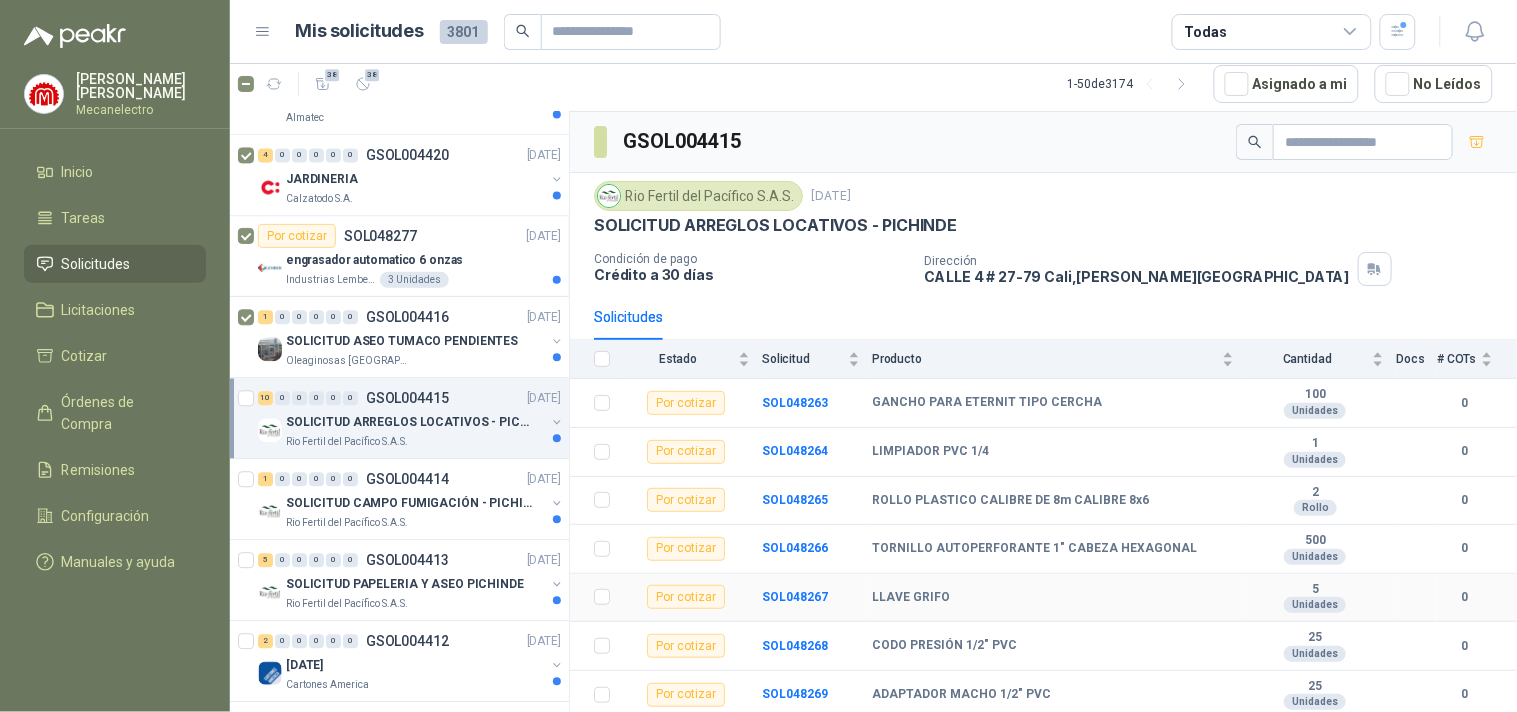 scroll, scrollTop: 157, scrollLeft: 0, axis: vertical 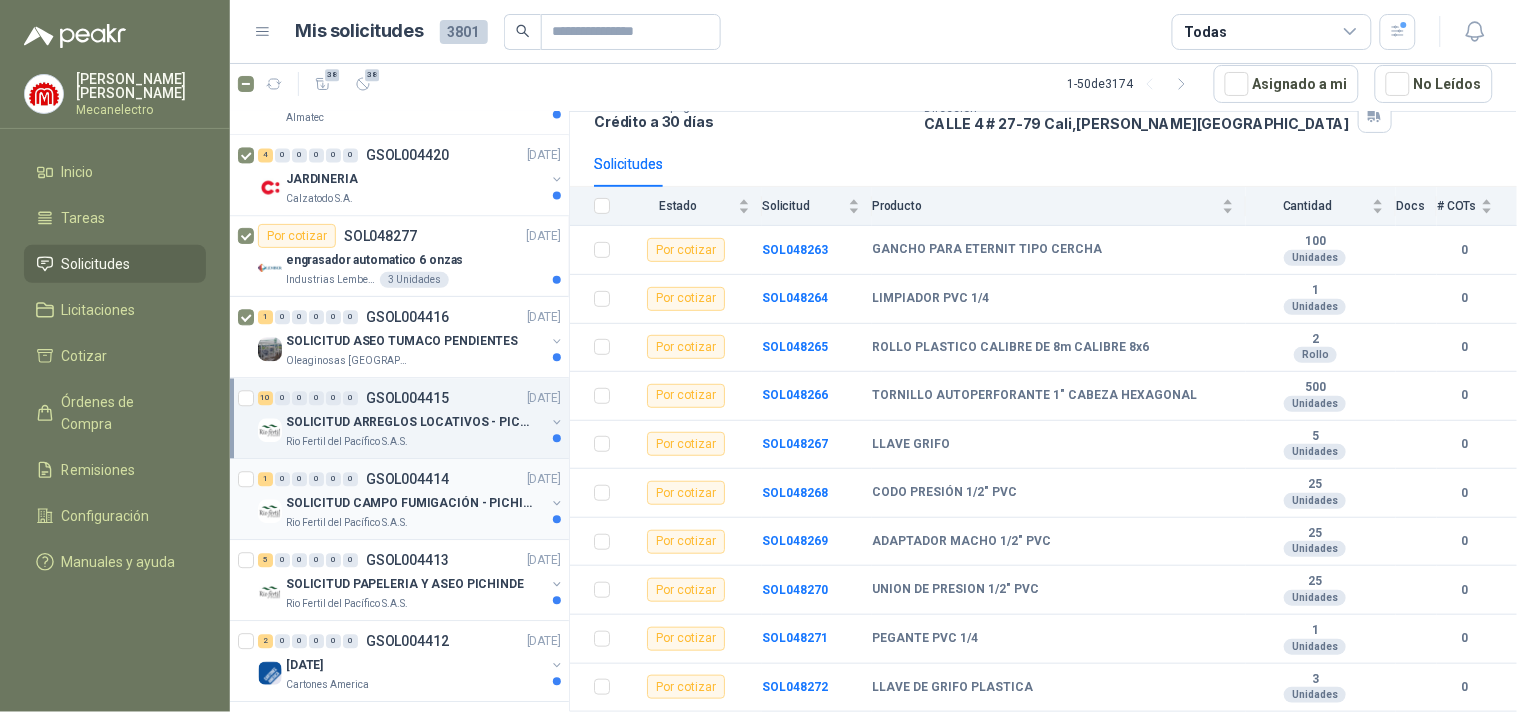 click on "SOLICITUD CAMPO FUMIGACIÓN - PICHINDE" at bounding box center [415, 503] 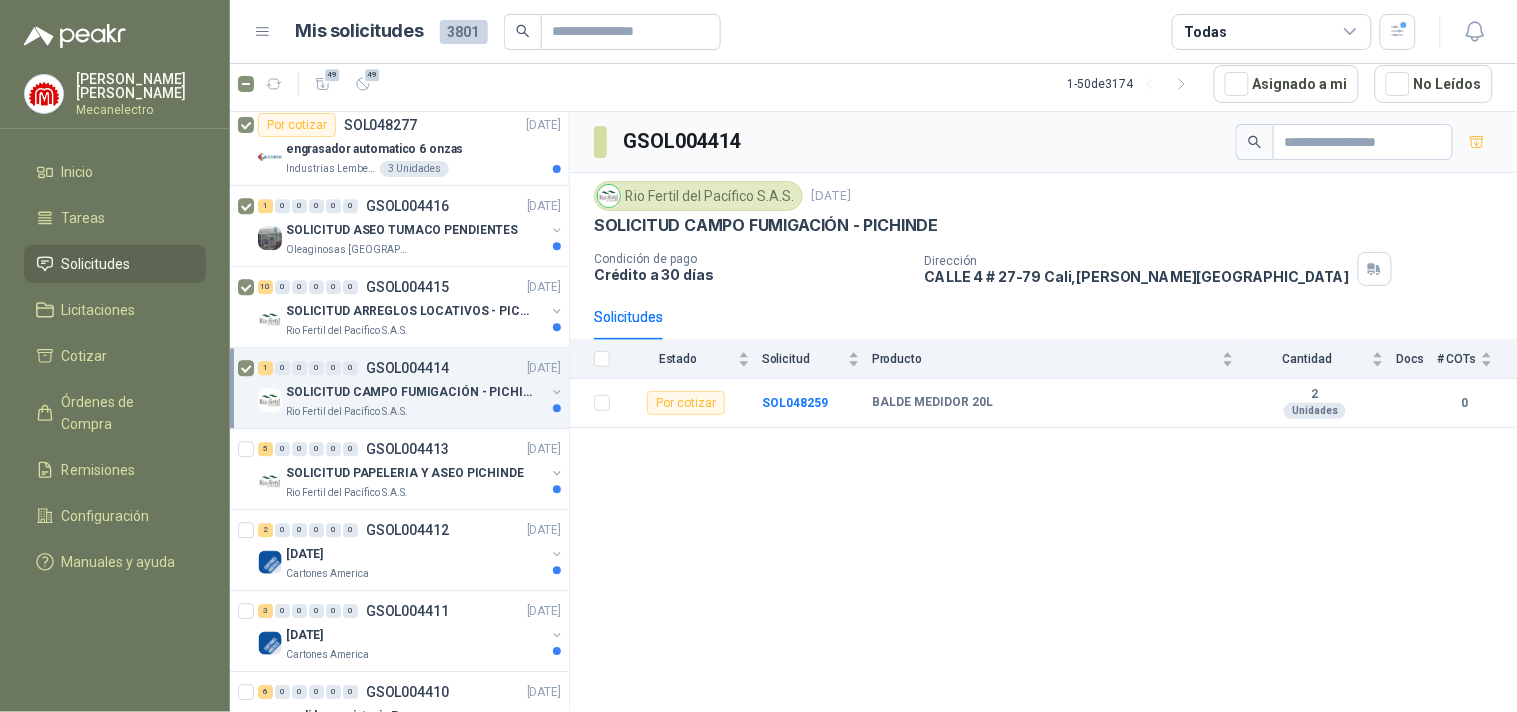 scroll, scrollTop: 1333, scrollLeft: 0, axis: vertical 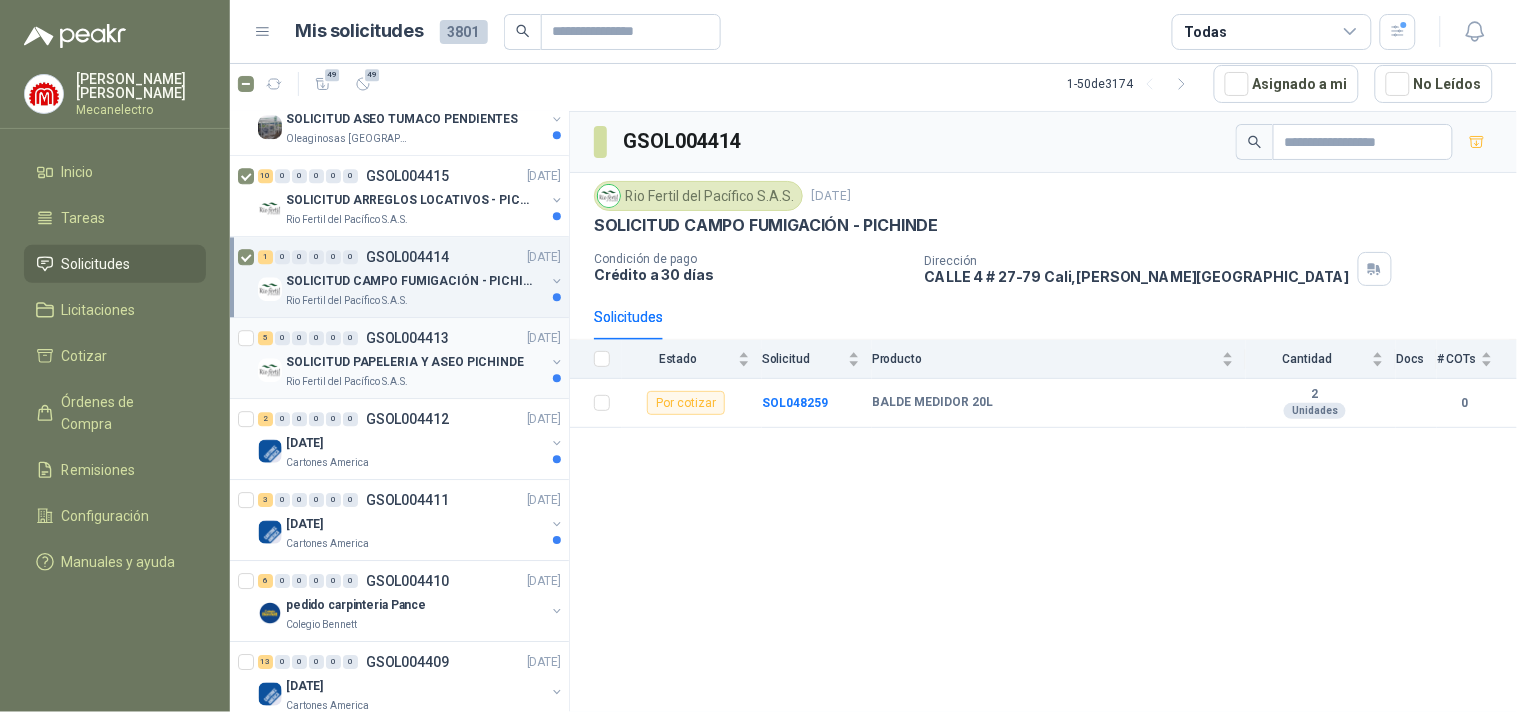 click on "SOLICITUD PAPELERIA Y ASEO PICHINDE" at bounding box center (405, 362) 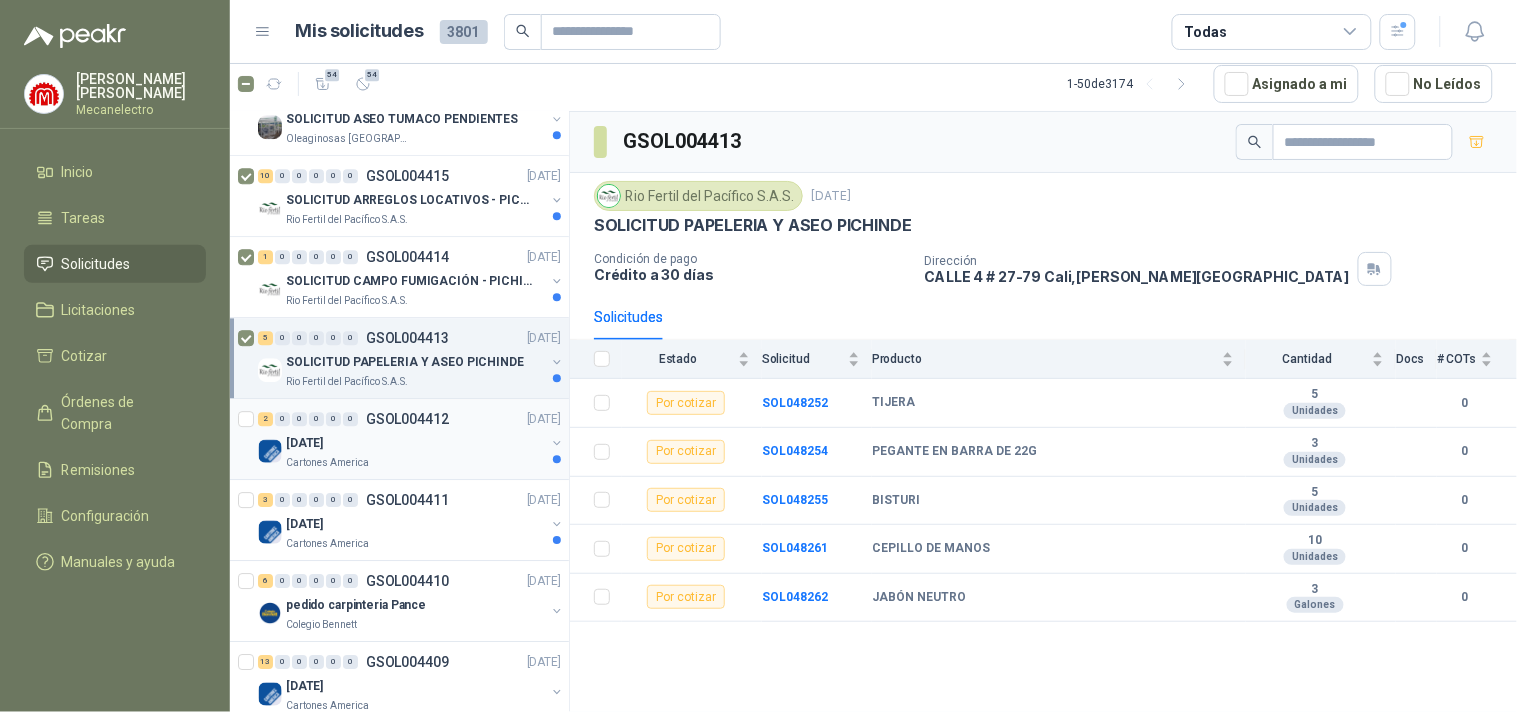 click on "2   0   0   0   0   0   GSOL004412 [DATE]" at bounding box center [411, 419] 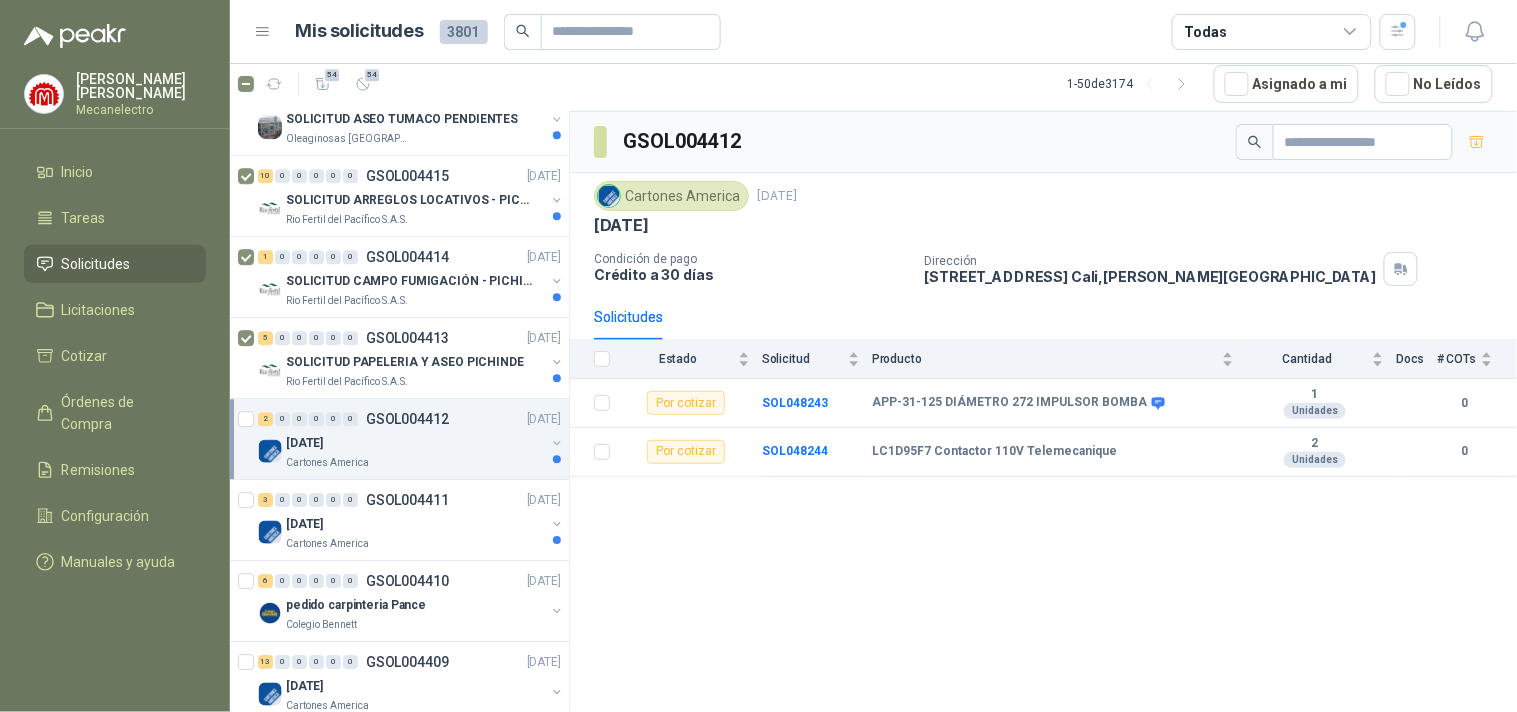 click on "Cartones America" at bounding box center [327, 463] 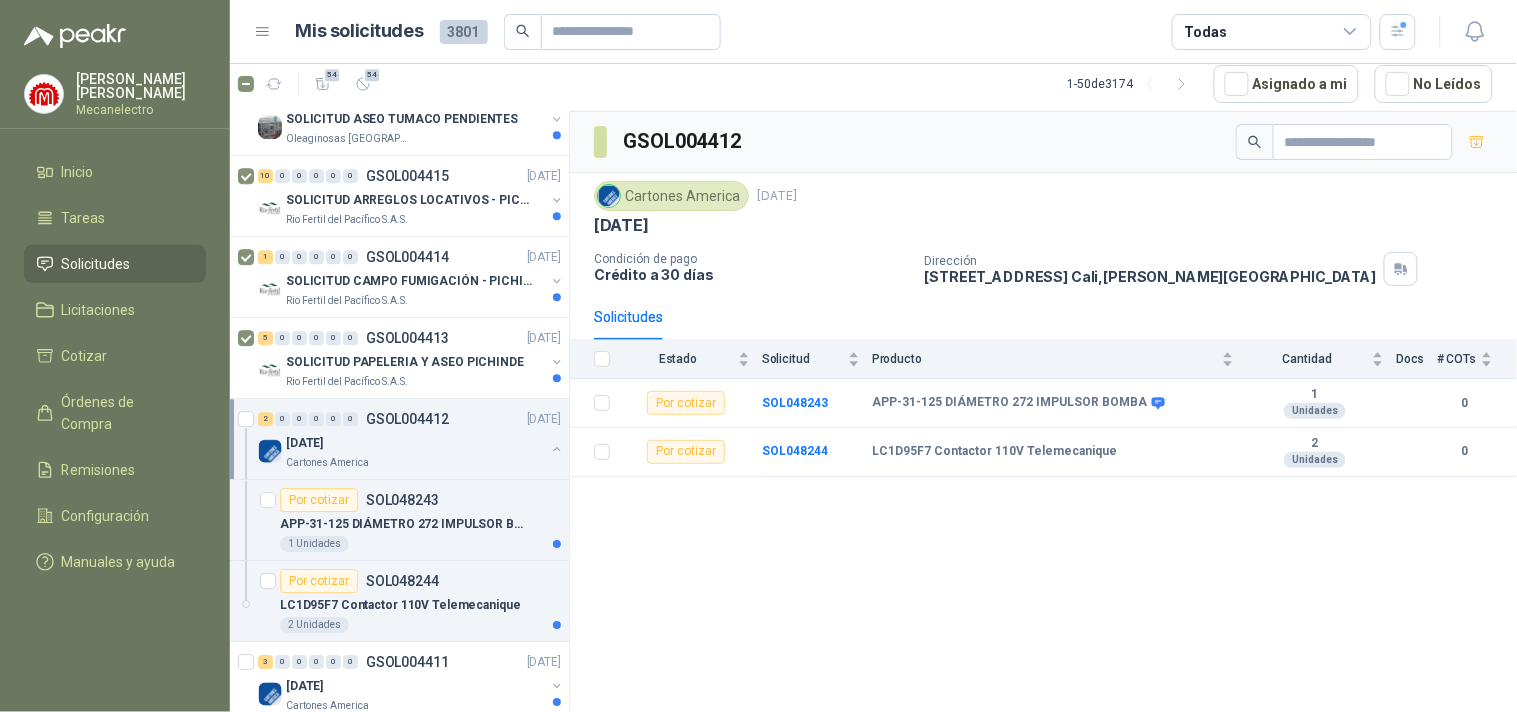 click on "[DATE]" at bounding box center (415, 443) 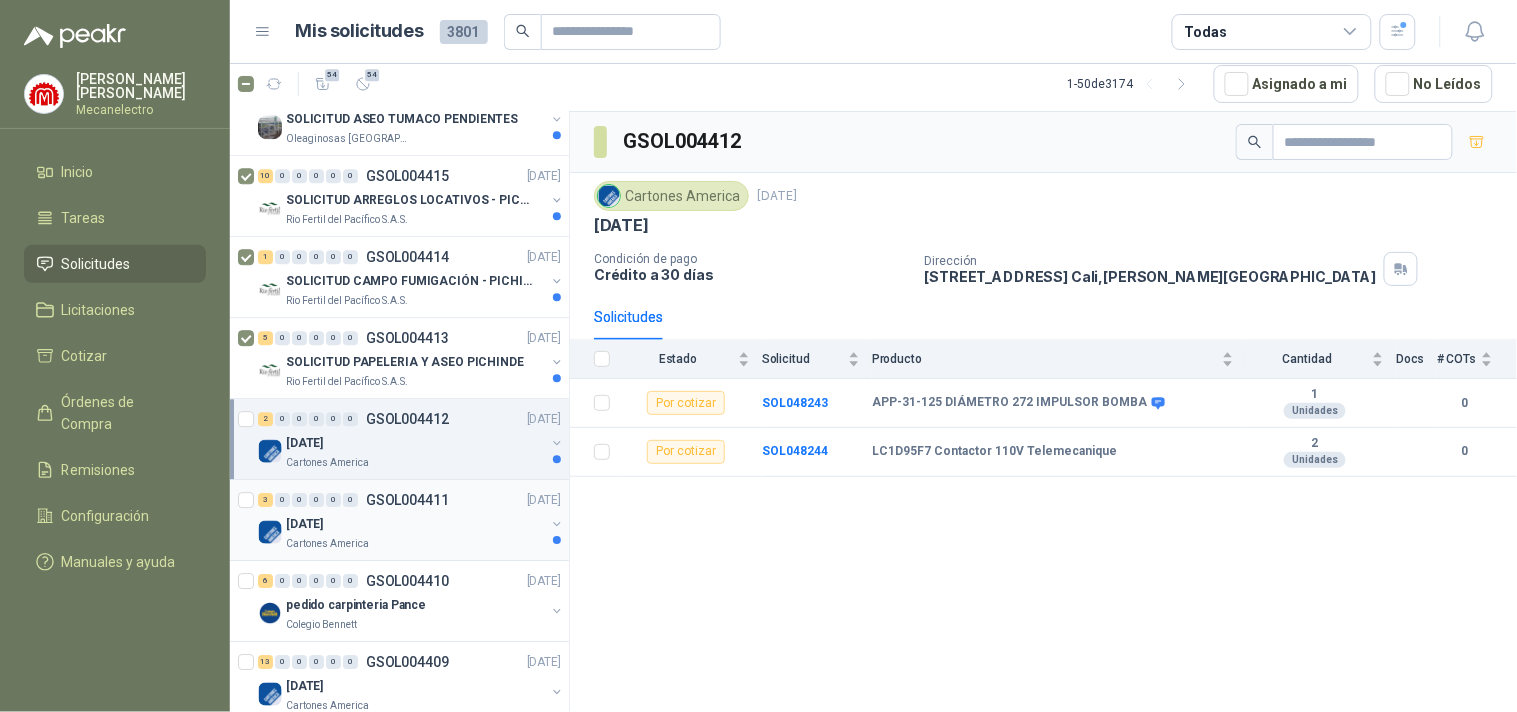 click on "[DATE]" at bounding box center (415, 524) 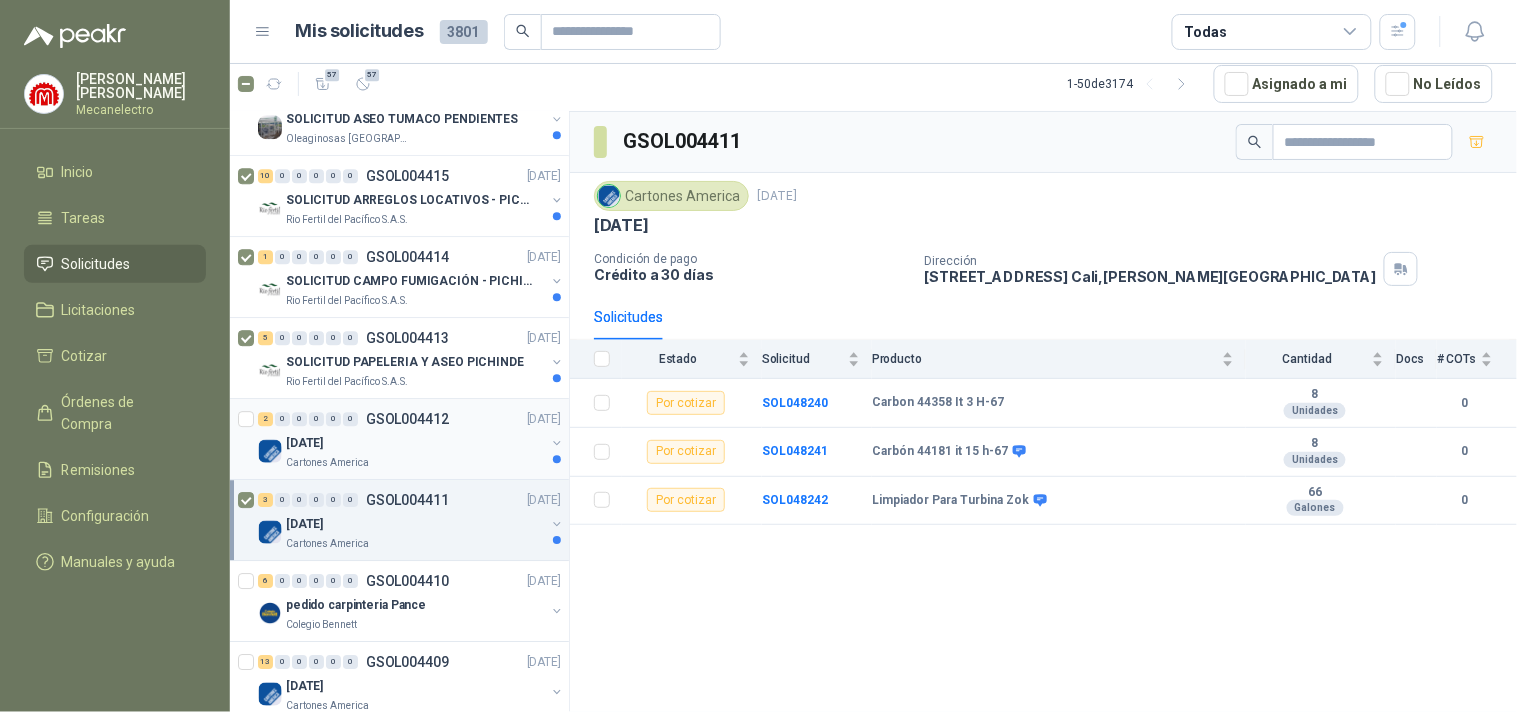 click at bounding box center [248, 439] 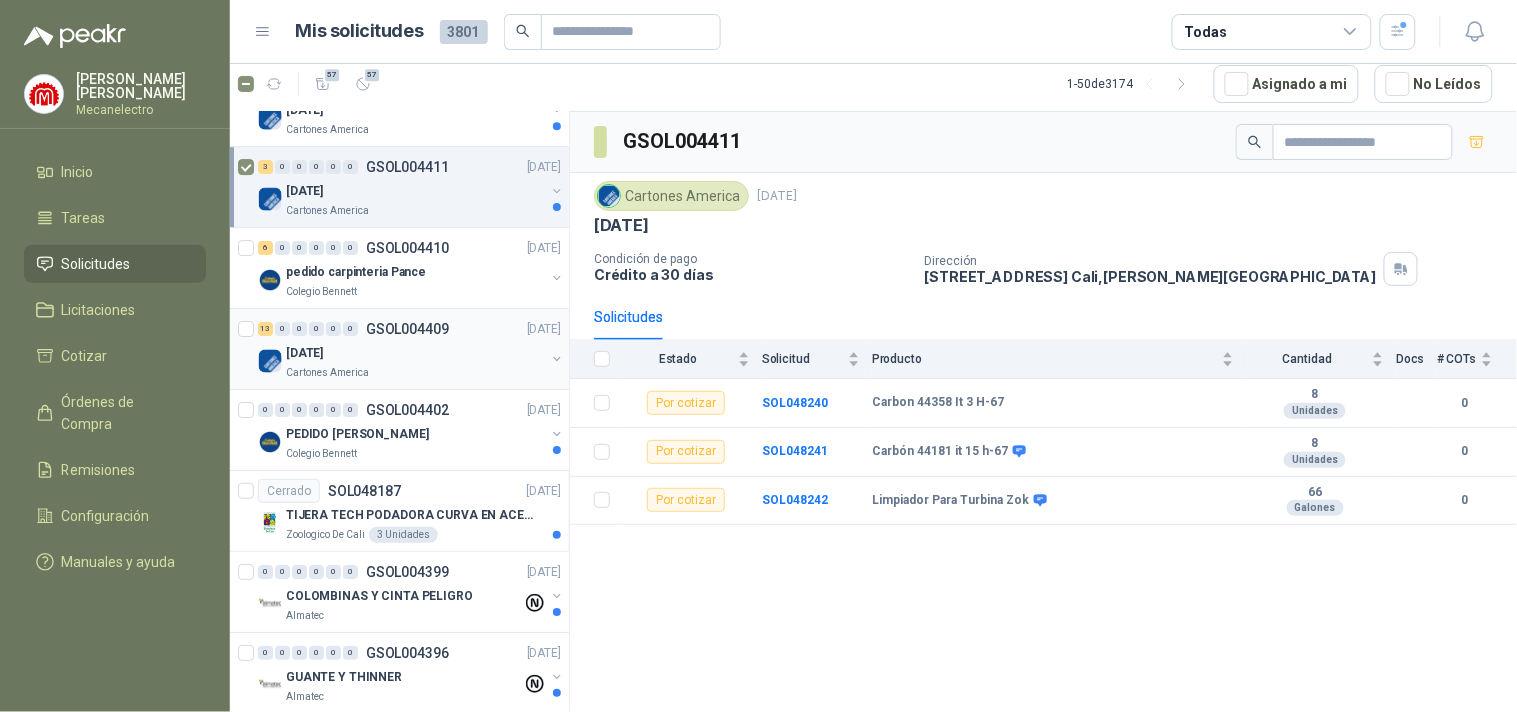 scroll, scrollTop: 1555, scrollLeft: 0, axis: vertical 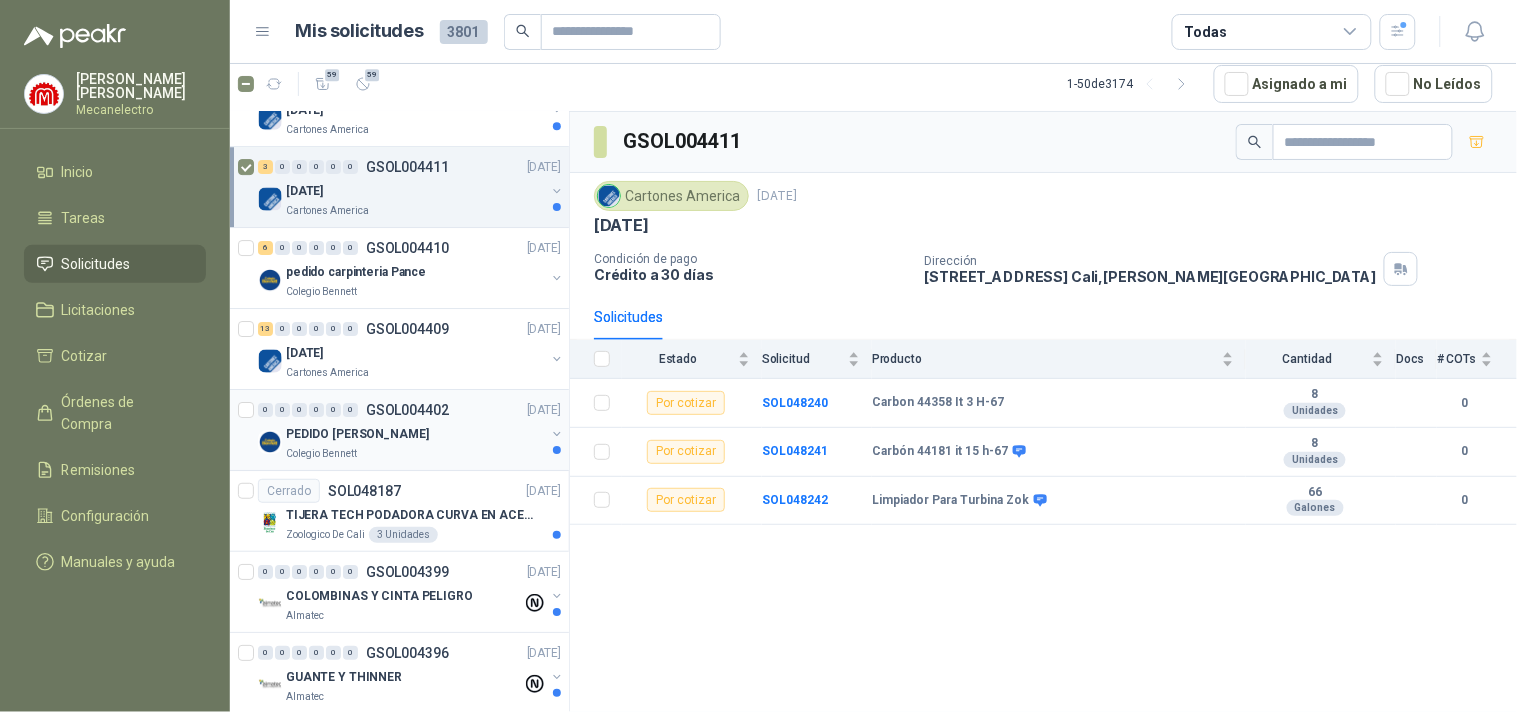click on "PEDIDO [PERSON_NAME]" at bounding box center [415, 434] 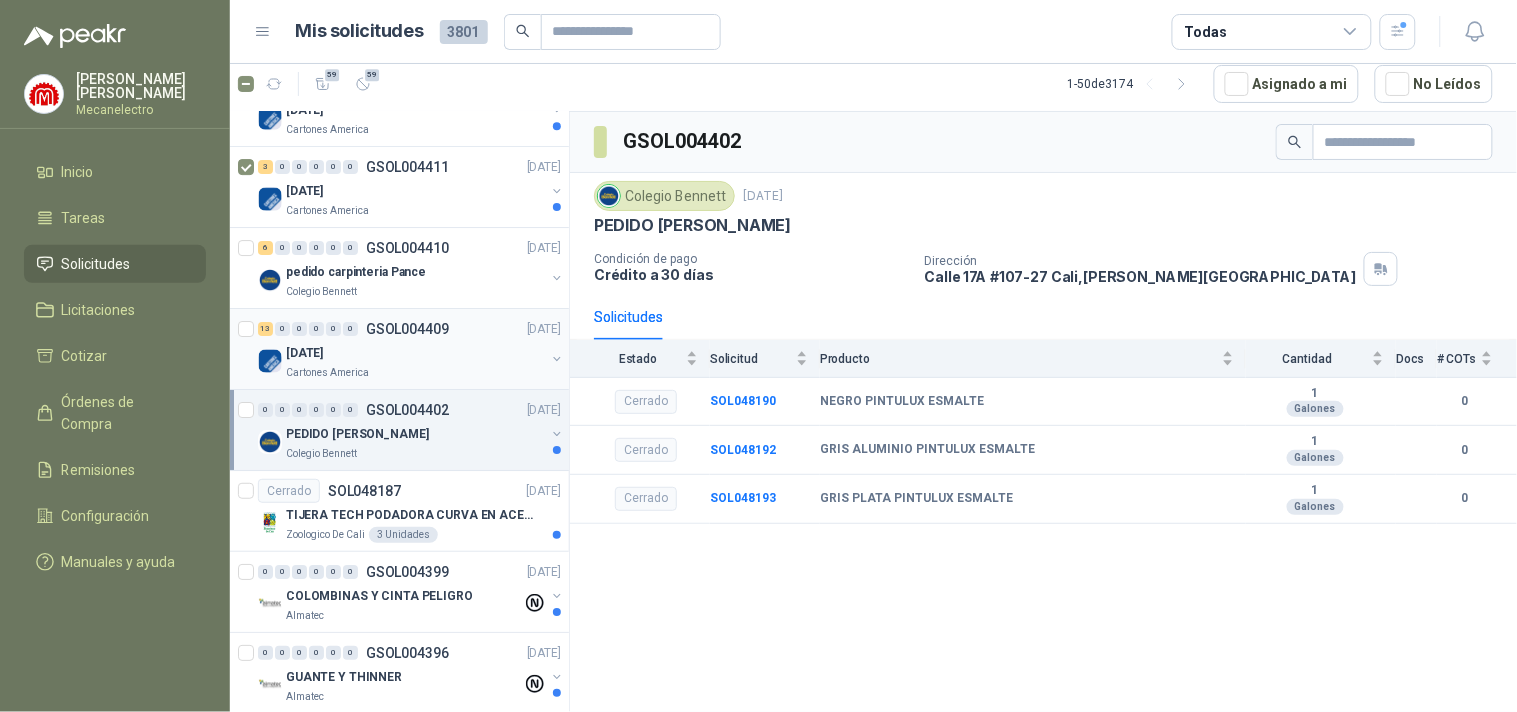 click on "[DATE]" at bounding box center [415, 353] 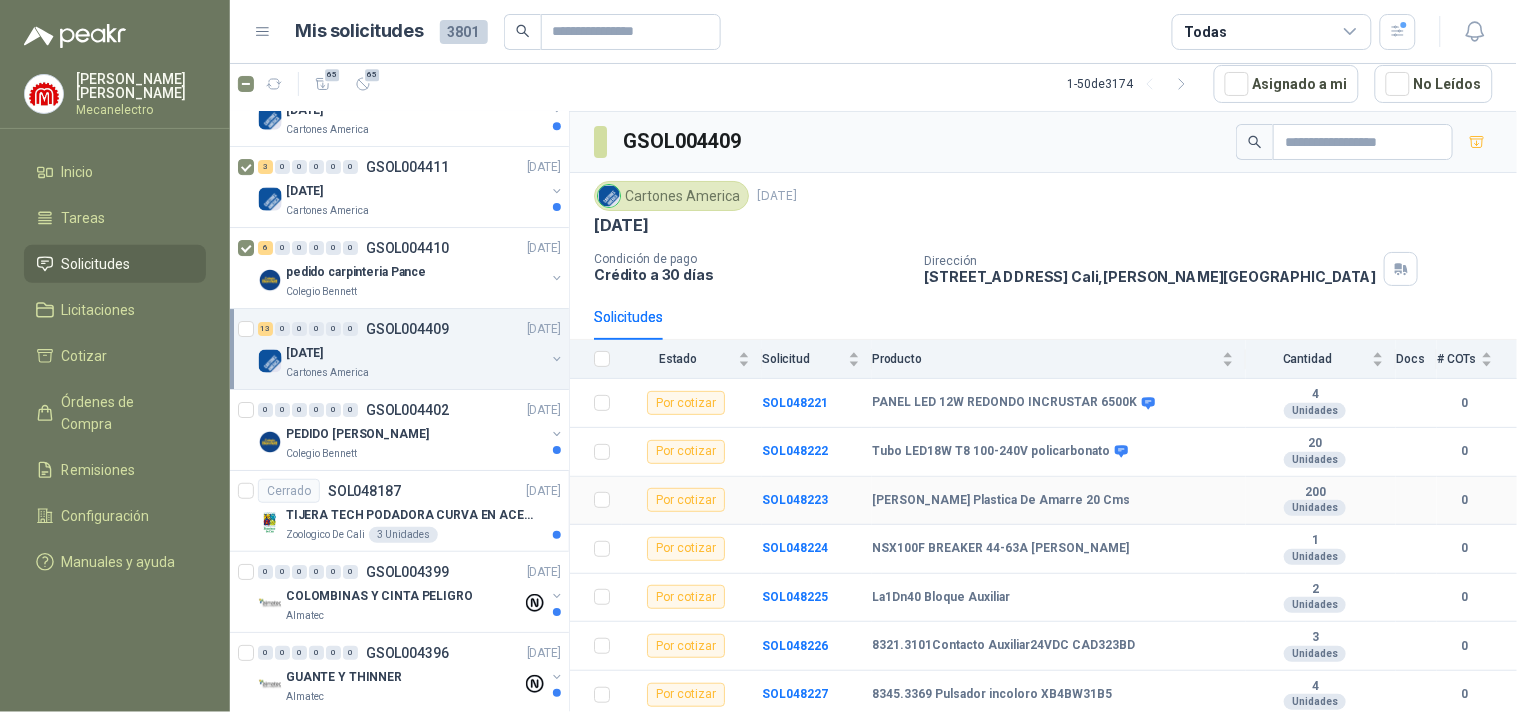 scroll, scrollTop: 304, scrollLeft: 0, axis: vertical 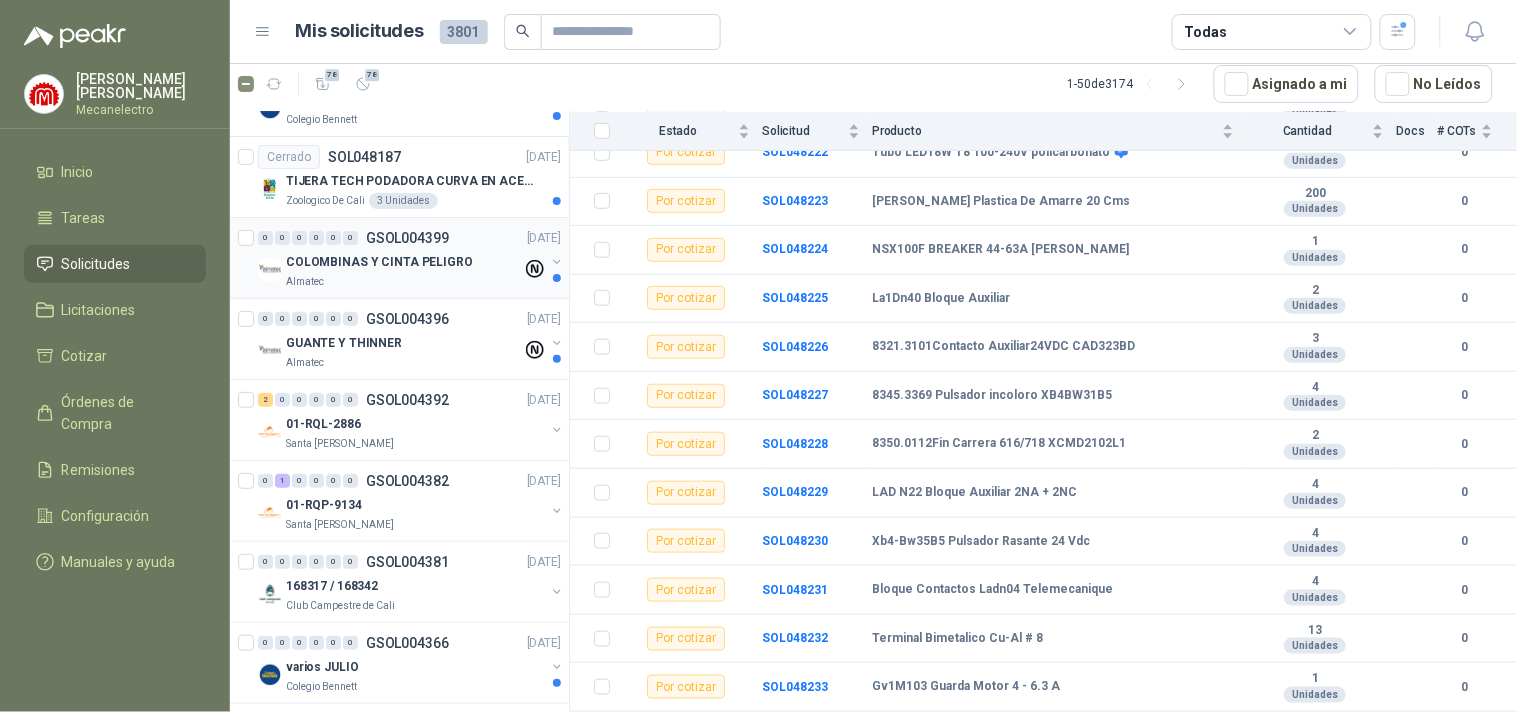 click on "COLOMBINAS Y CINTA PELIGRO" at bounding box center [379, 262] 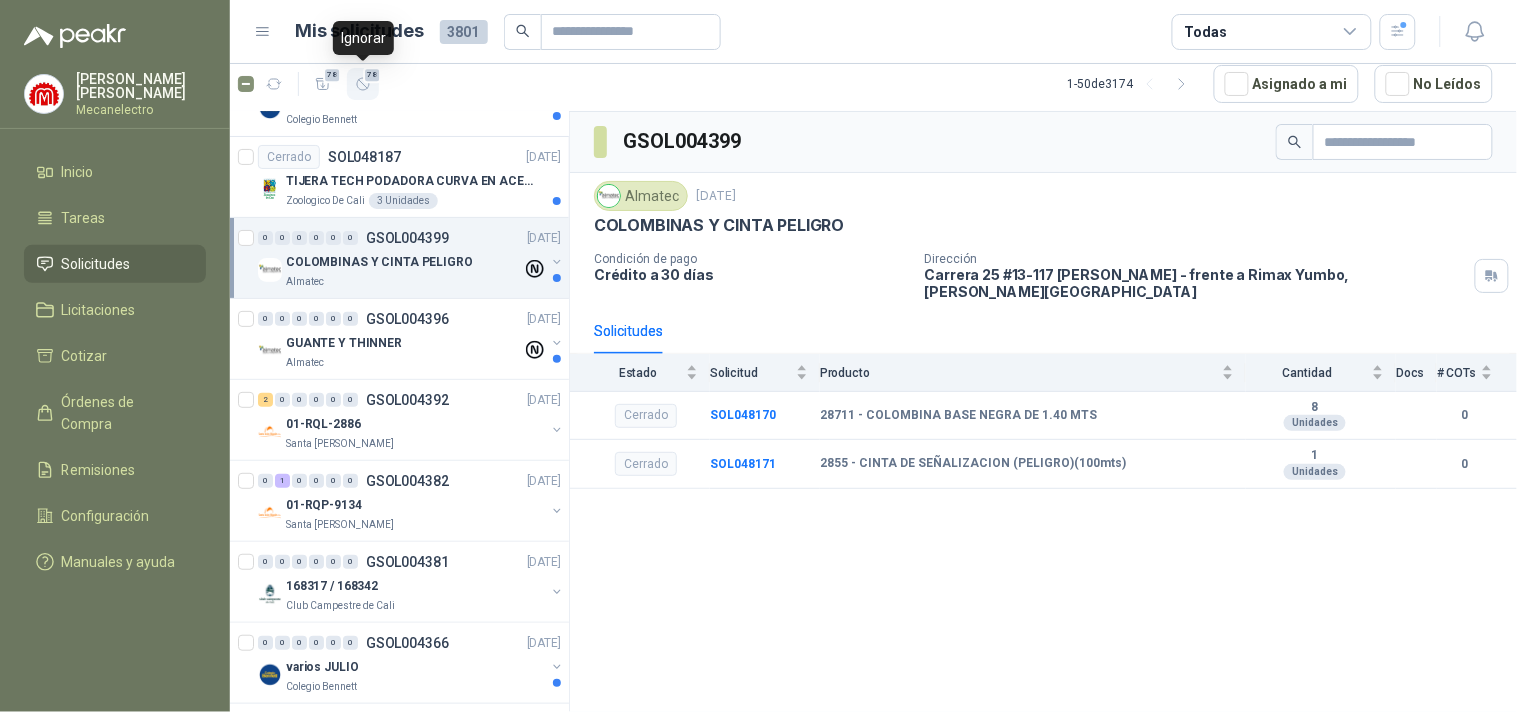 click on "78" at bounding box center (363, 84) 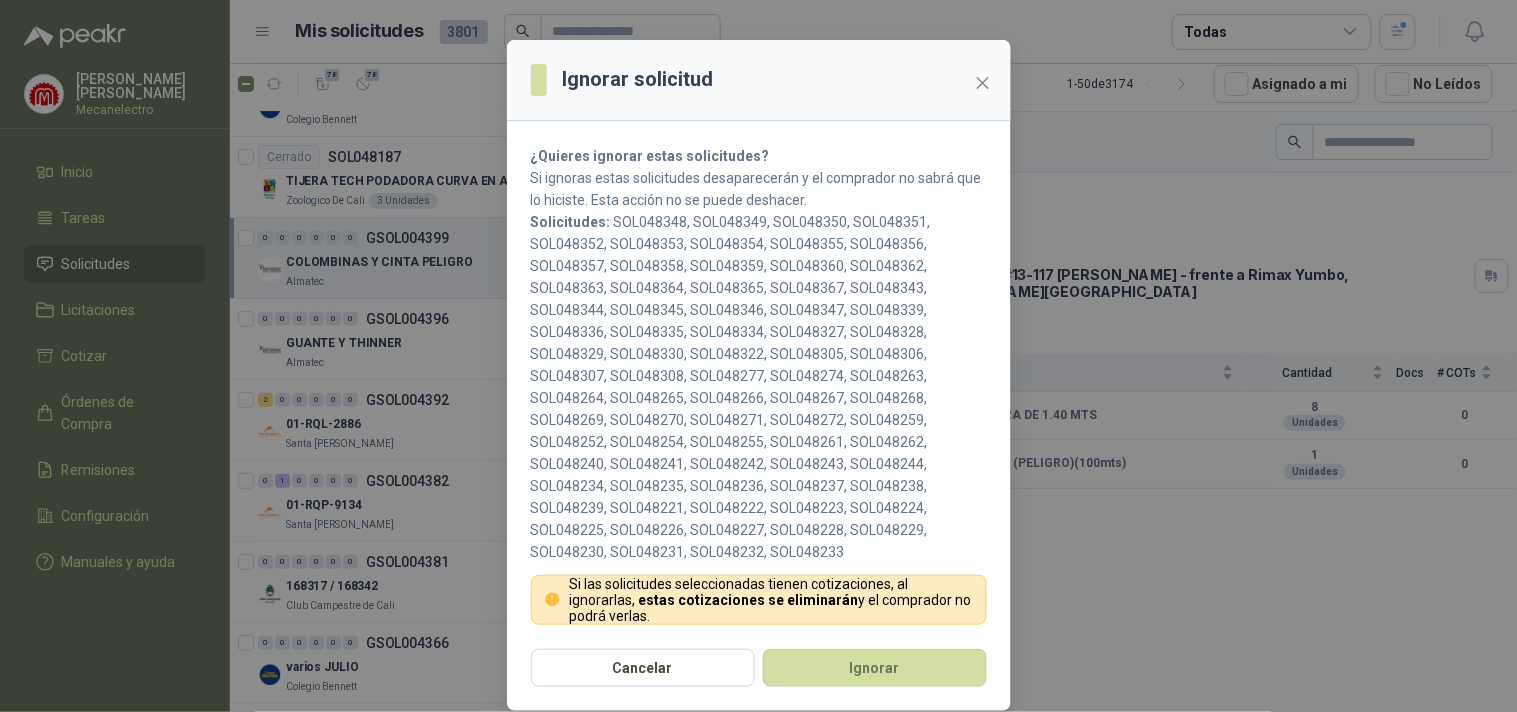 scroll, scrollTop: 83, scrollLeft: 0, axis: vertical 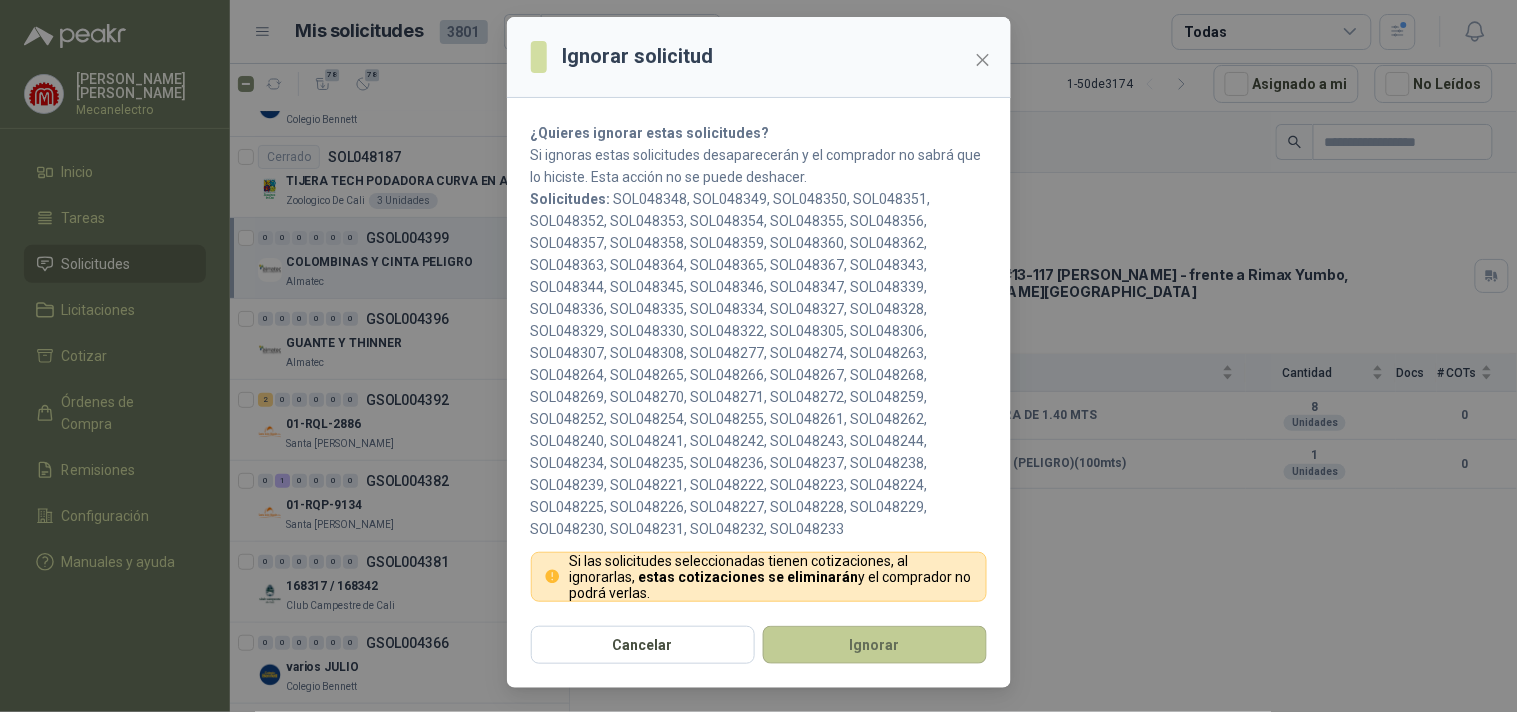 click on "Ignorar" at bounding box center (875, 645) 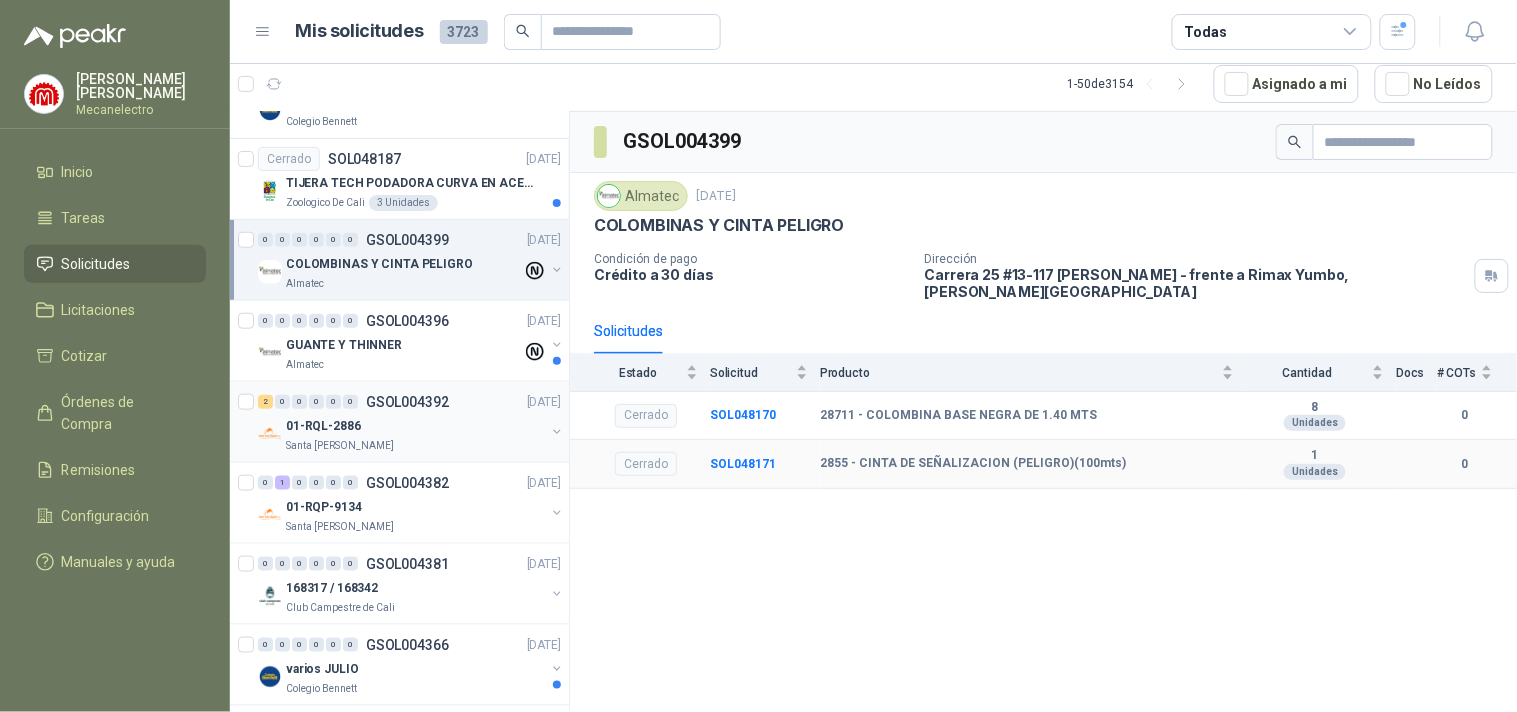 scroll, scrollTop: 0, scrollLeft: 0, axis: both 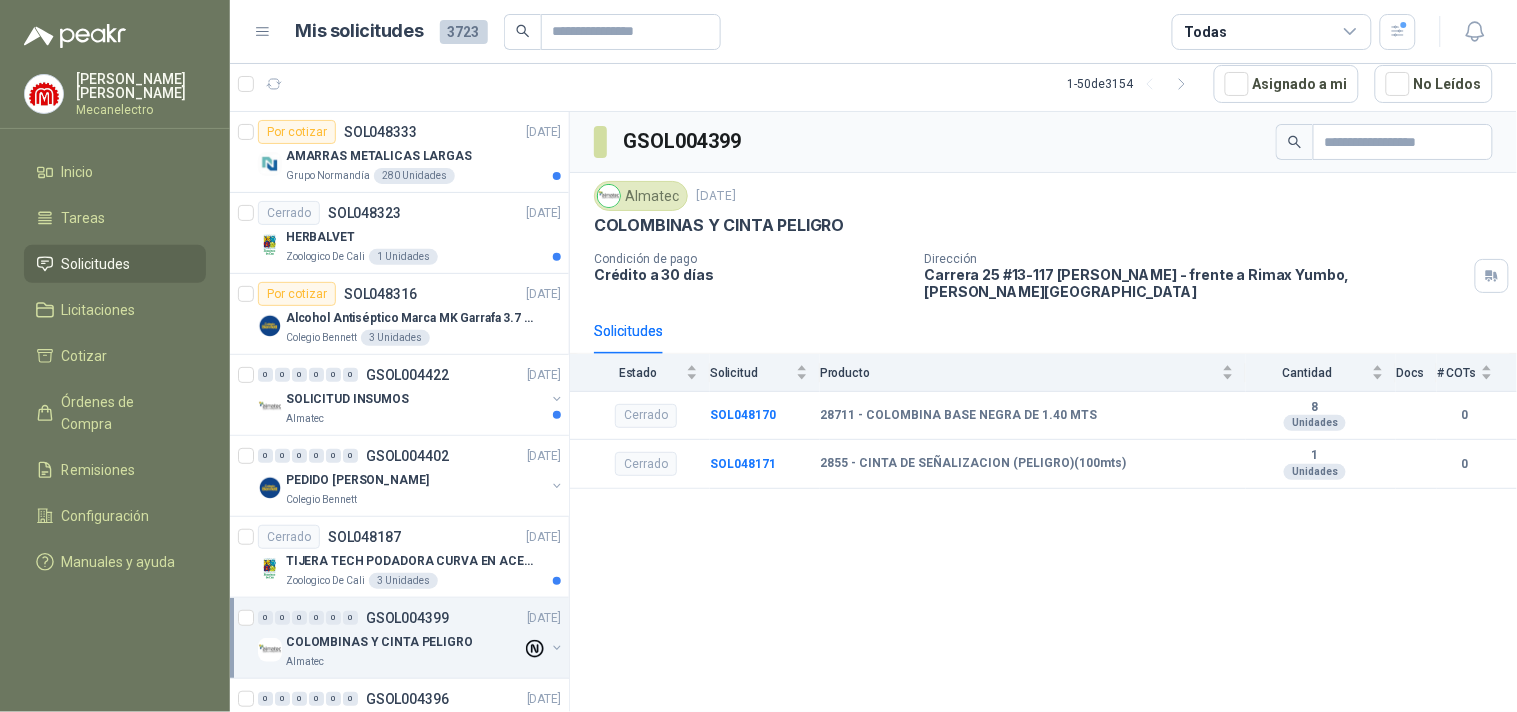 drag, startPoint x: 1327, startPoint y: 41, endPoint x: 1320, endPoint y: 51, distance: 12.206555 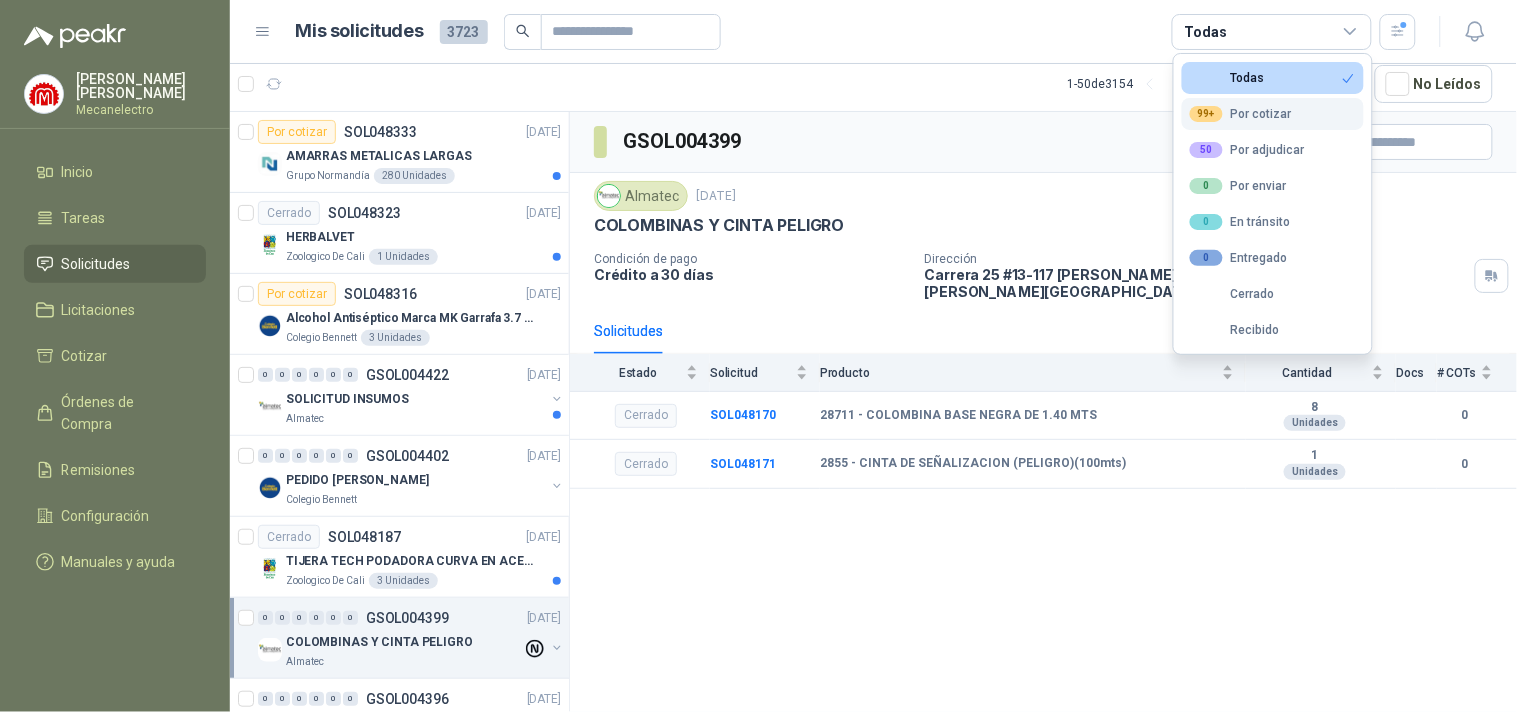 click on "99+ Por cotizar" at bounding box center (1273, 114) 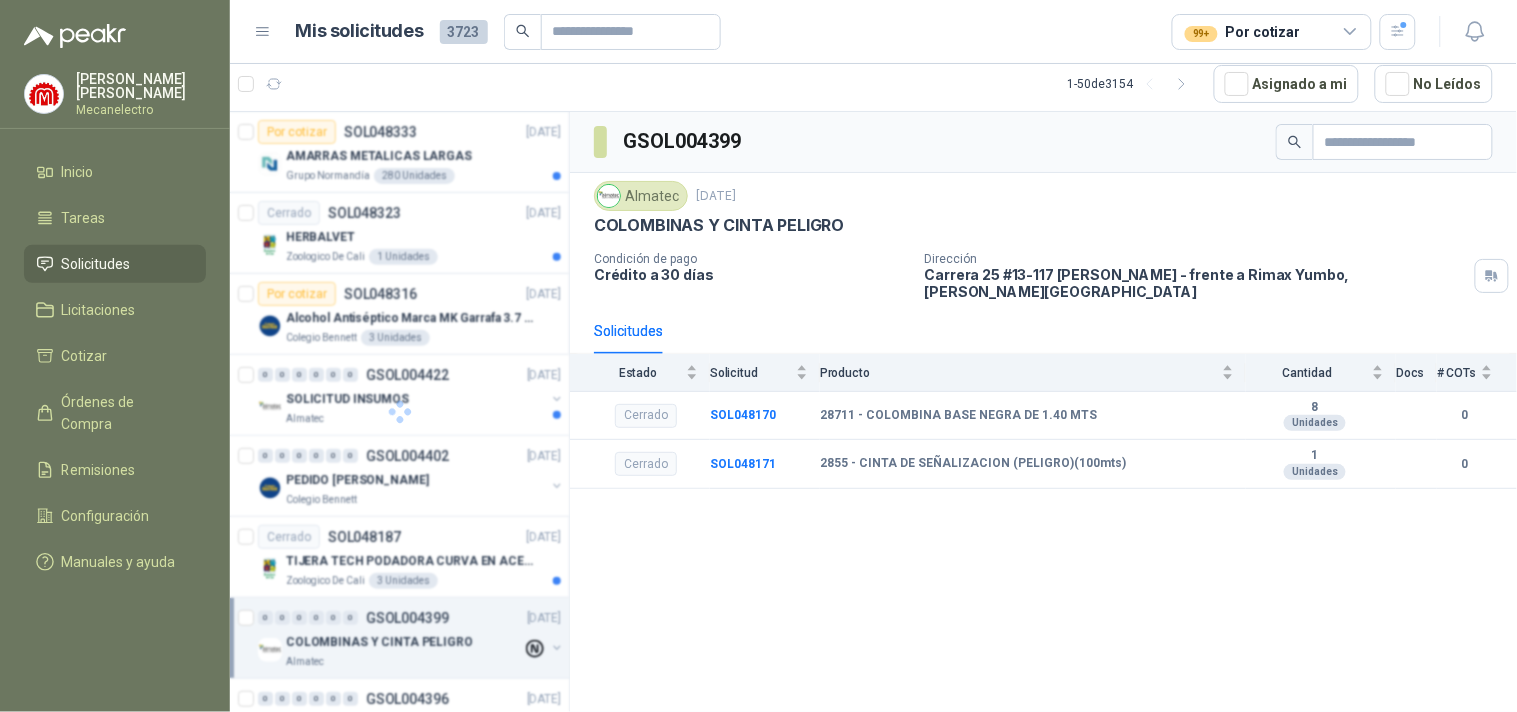 click on "COLOMBINAS Y CINTA PELIGRO" at bounding box center (1043, 225) 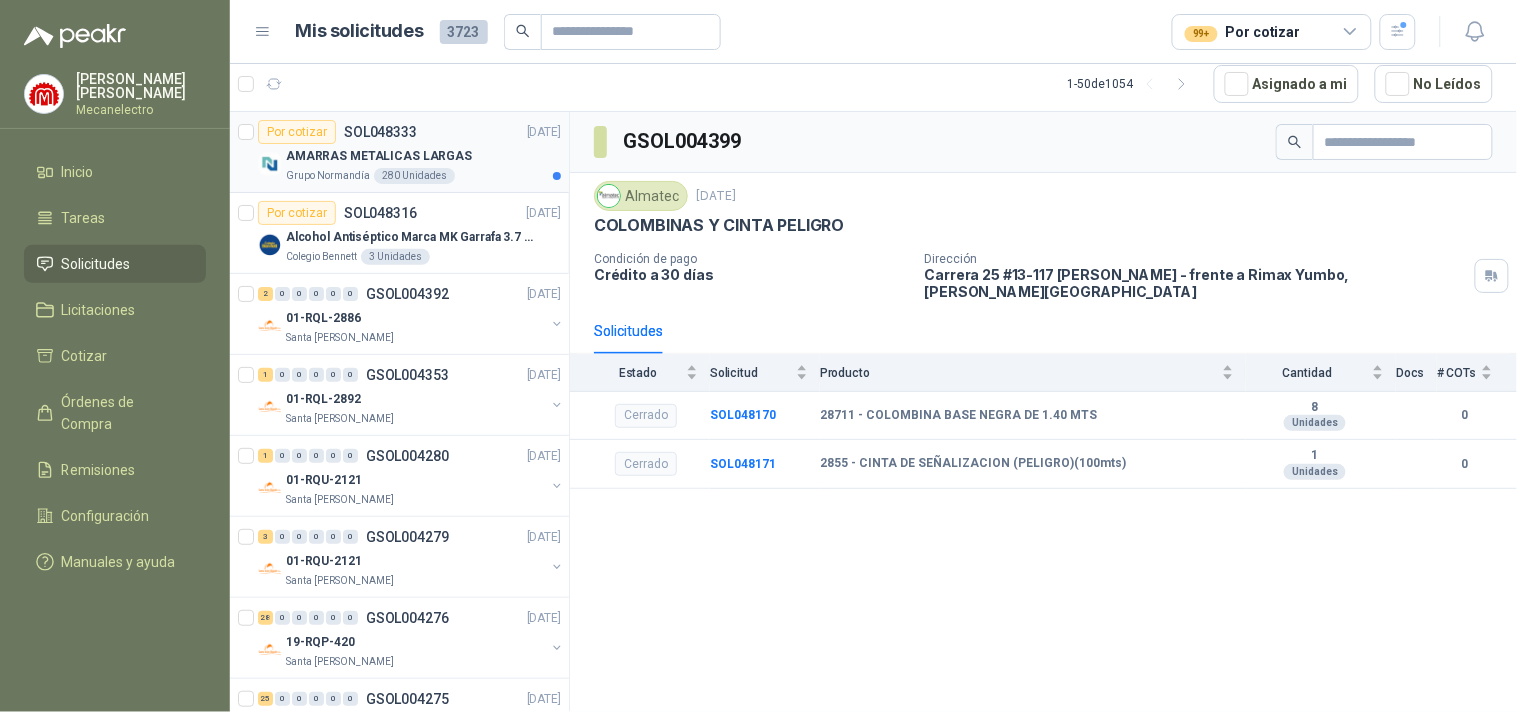click on "AMARRAS METALICAS LARGAS" at bounding box center [379, 156] 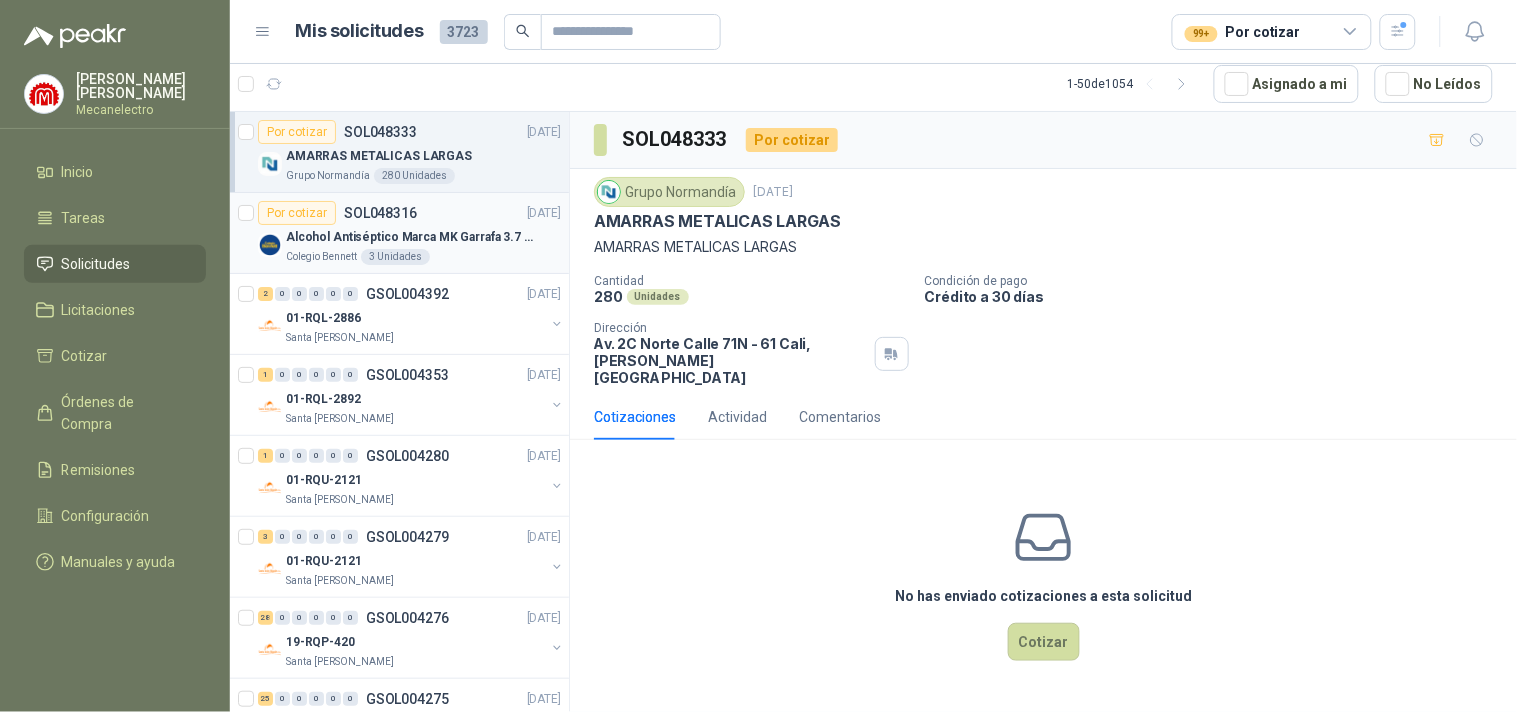 click on "Por cotizar SOL048316 [DATE]" at bounding box center [409, 213] 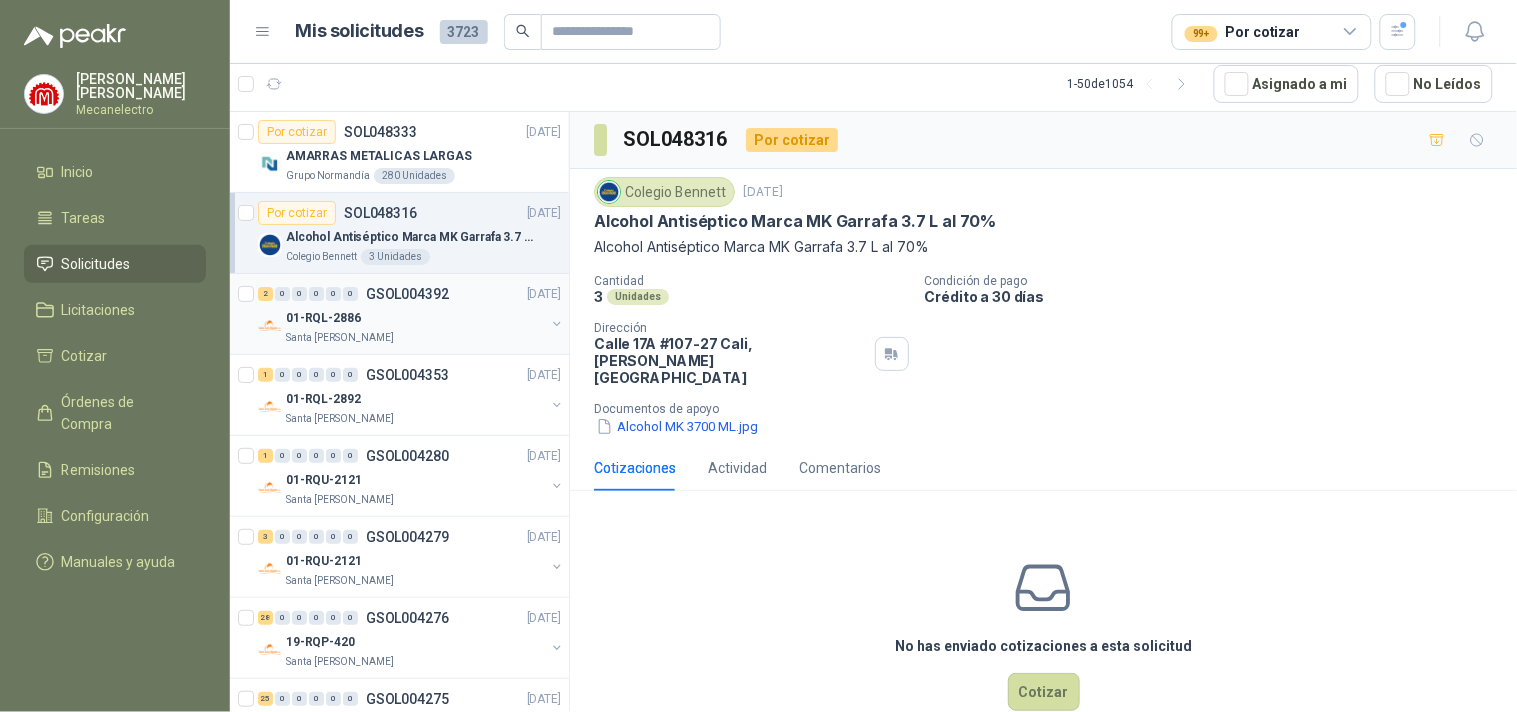 click on "Santa [PERSON_NAME]" at bounding box center (415, 338) 